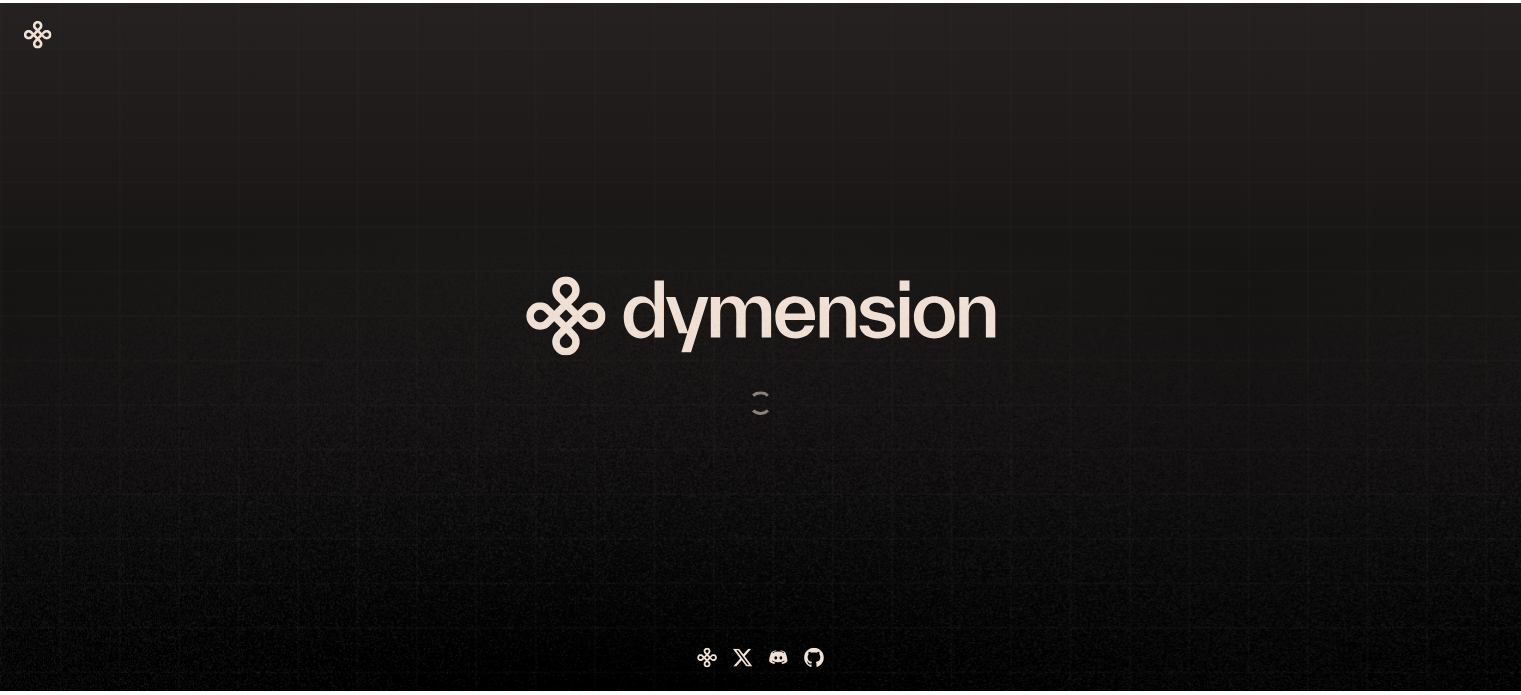 scroll, scrollTop: 0, scrollLeft: 0, axis: both 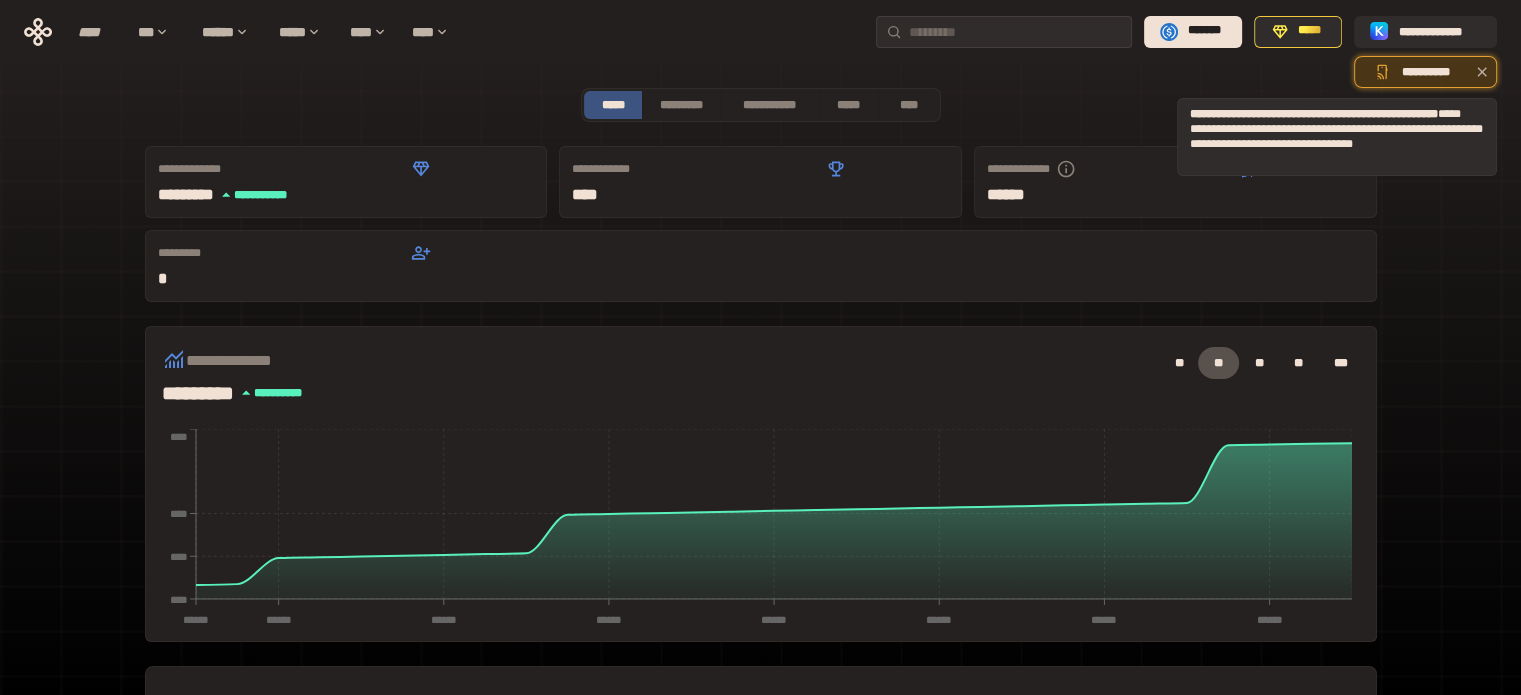 click 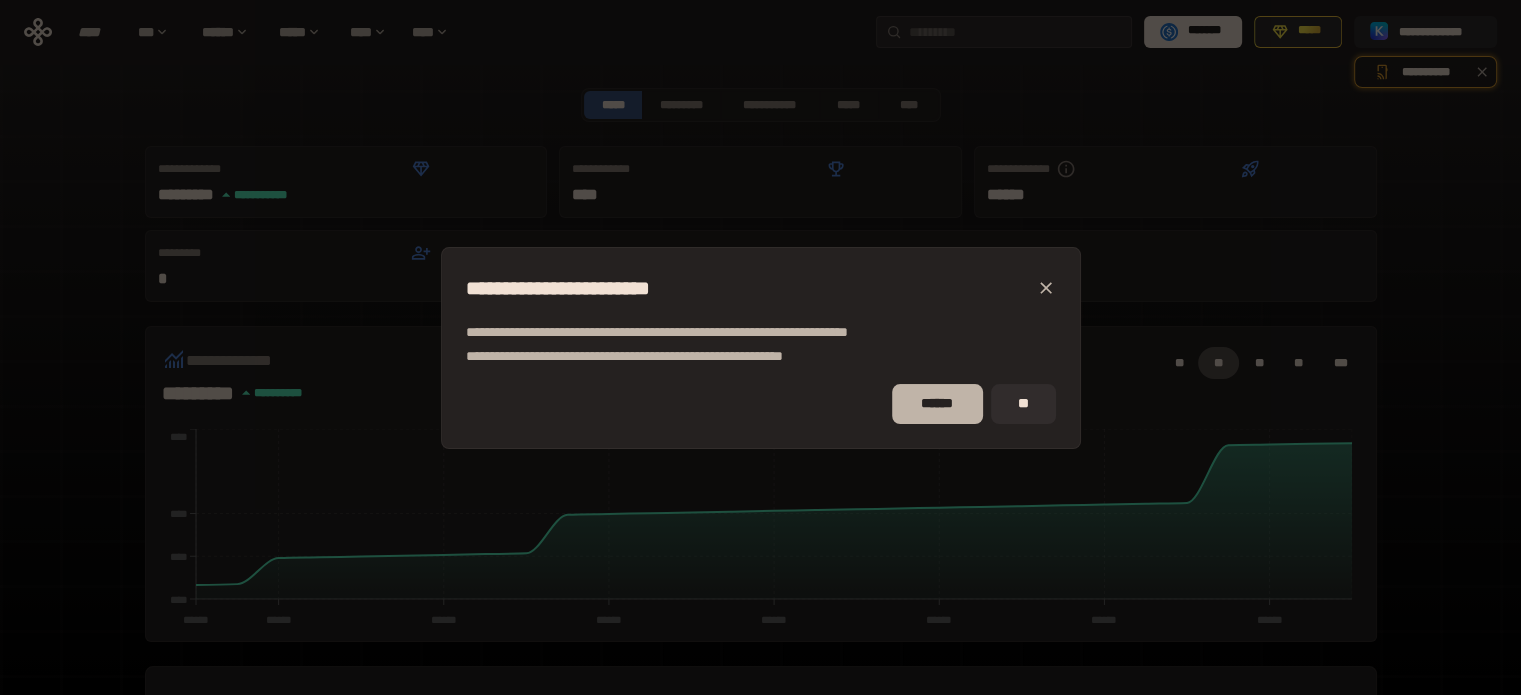 click on "******" at bounding box center [937, 404] 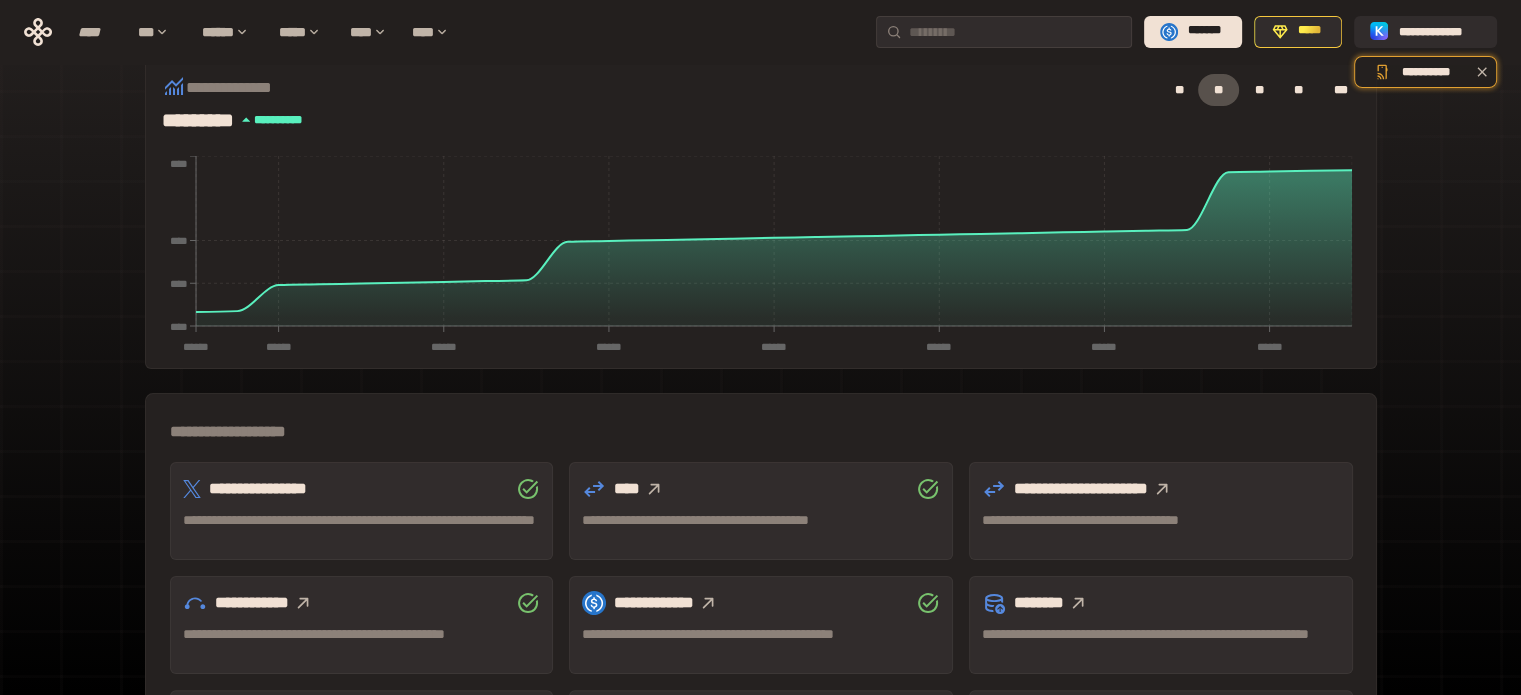 scroll, scrollTop: 300, scrollLeft: 0, axis: vertical 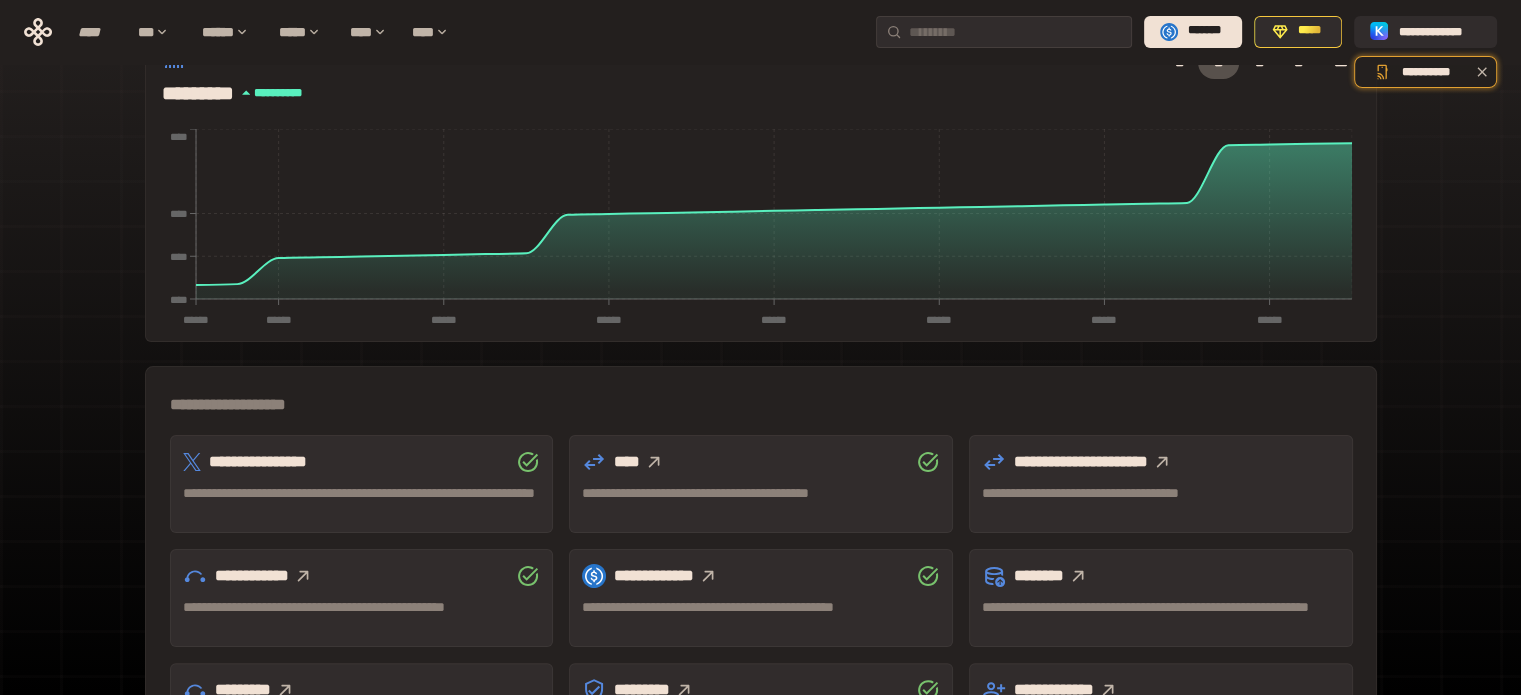 click 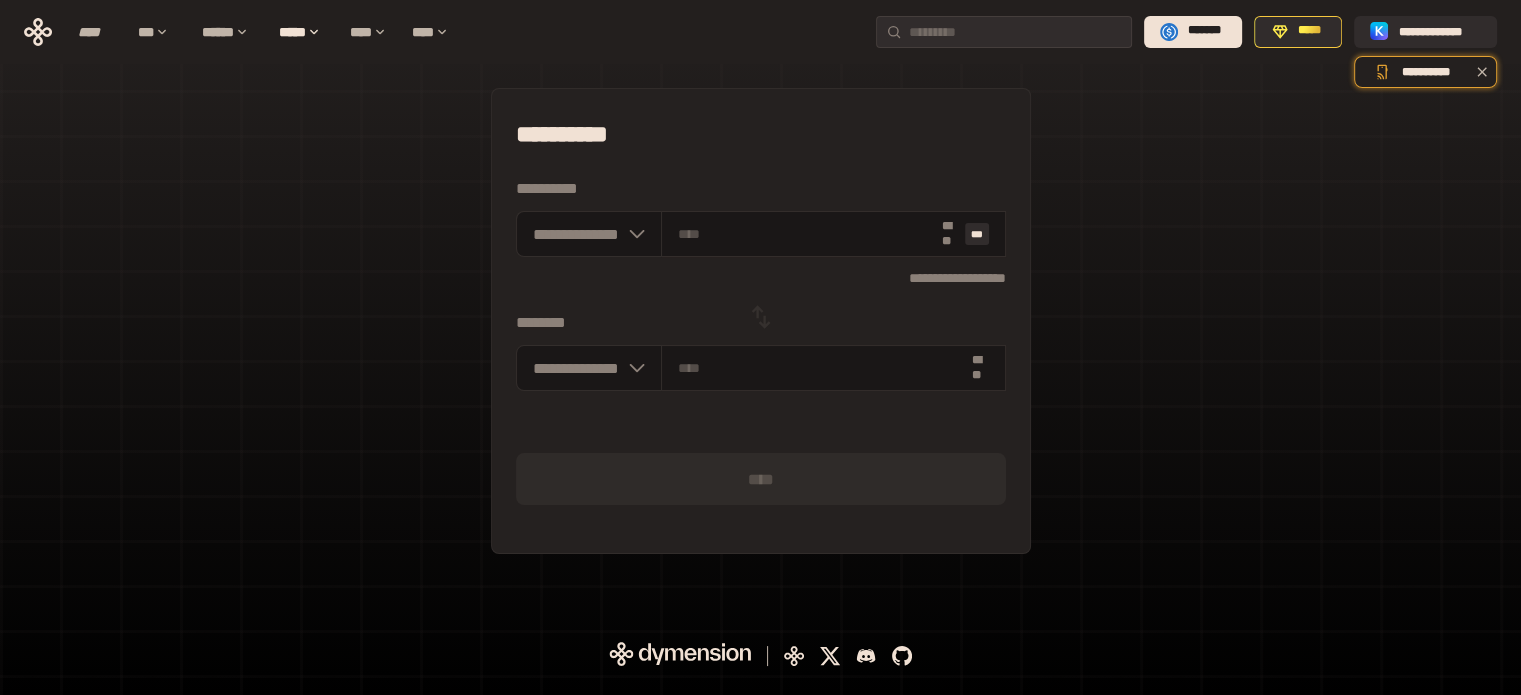 scroll, scrollTop: 0, scrollLeft: 0, axis: both 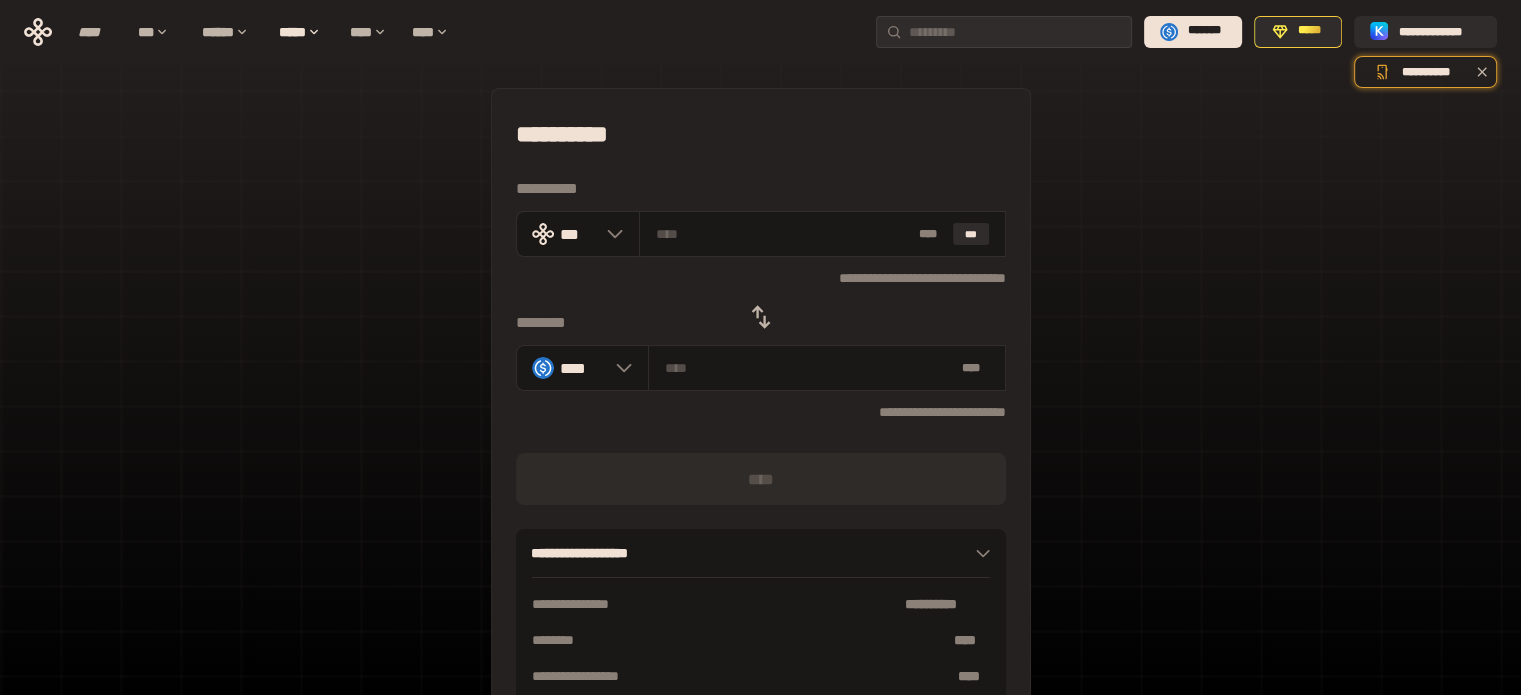 click 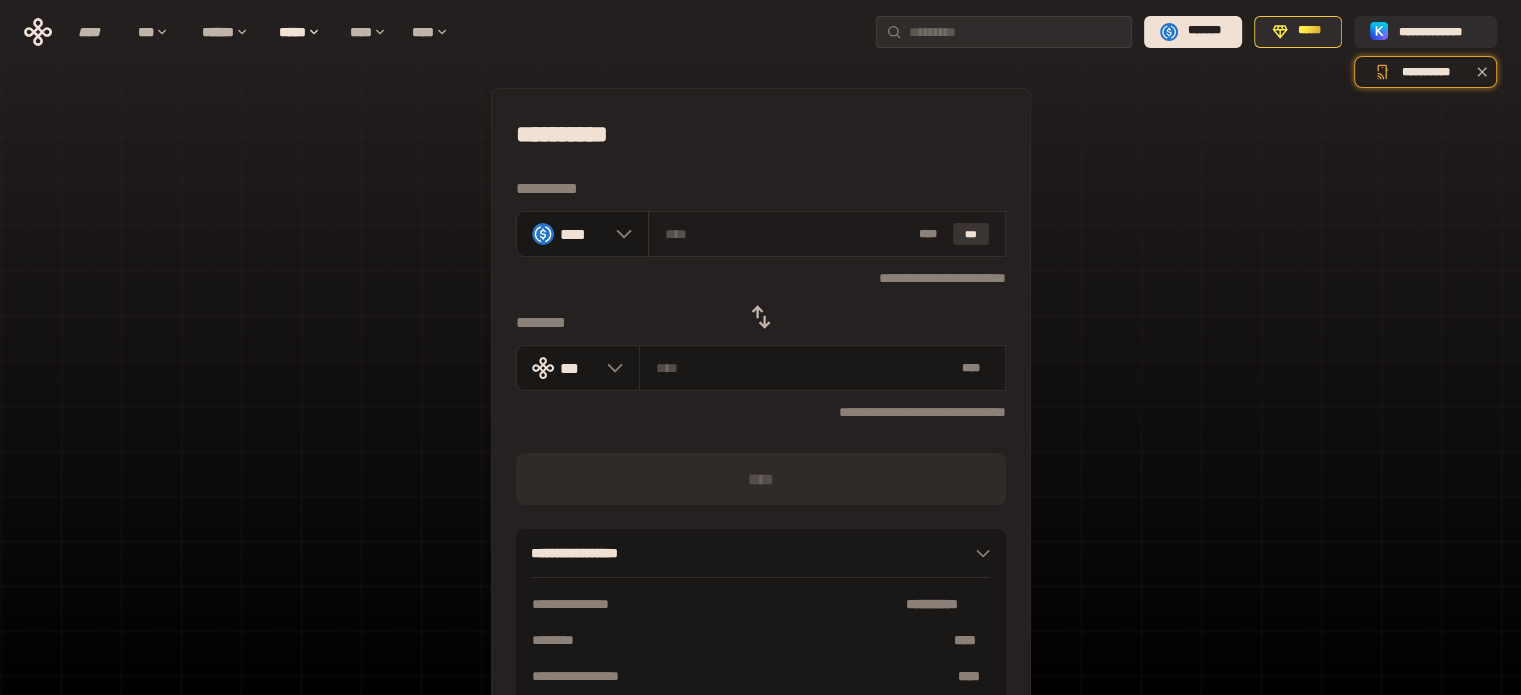 click on "***" at bounding box center (971, 234) 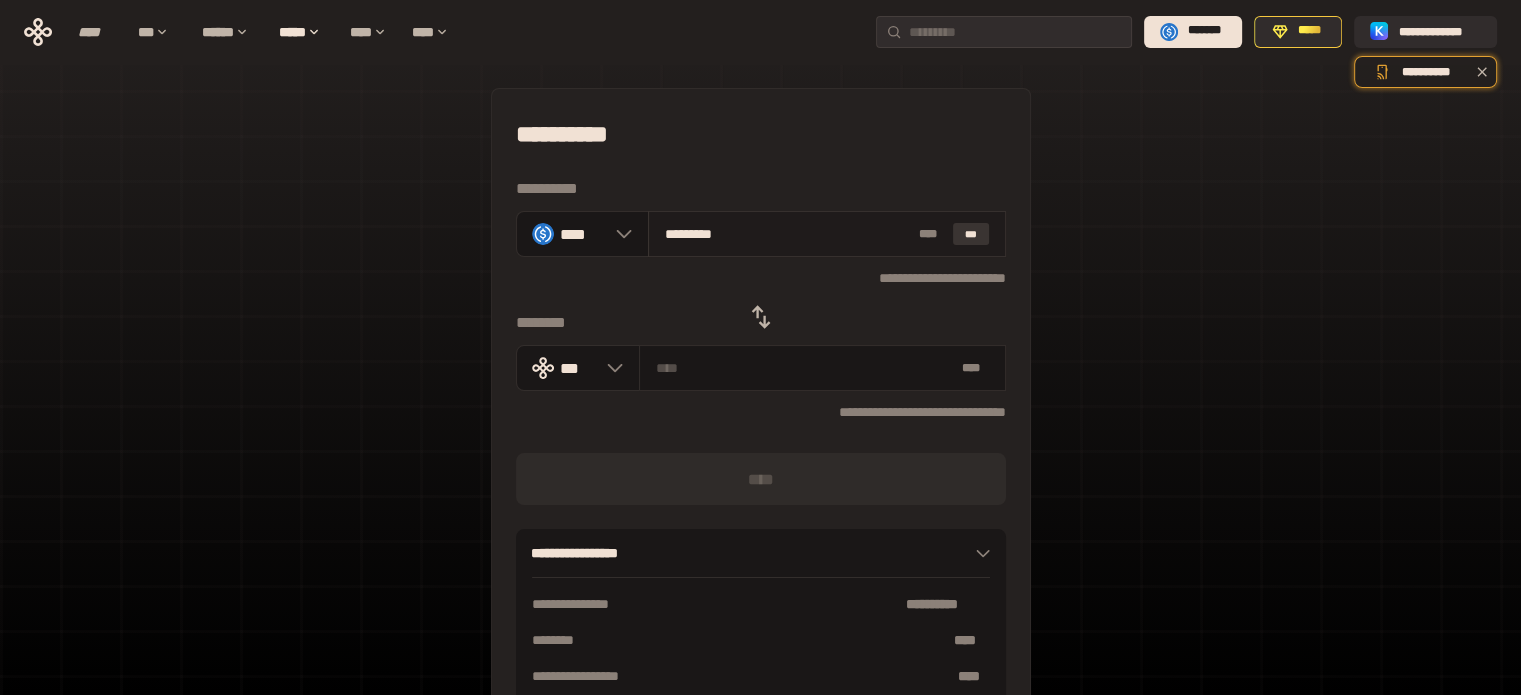type on "**********" 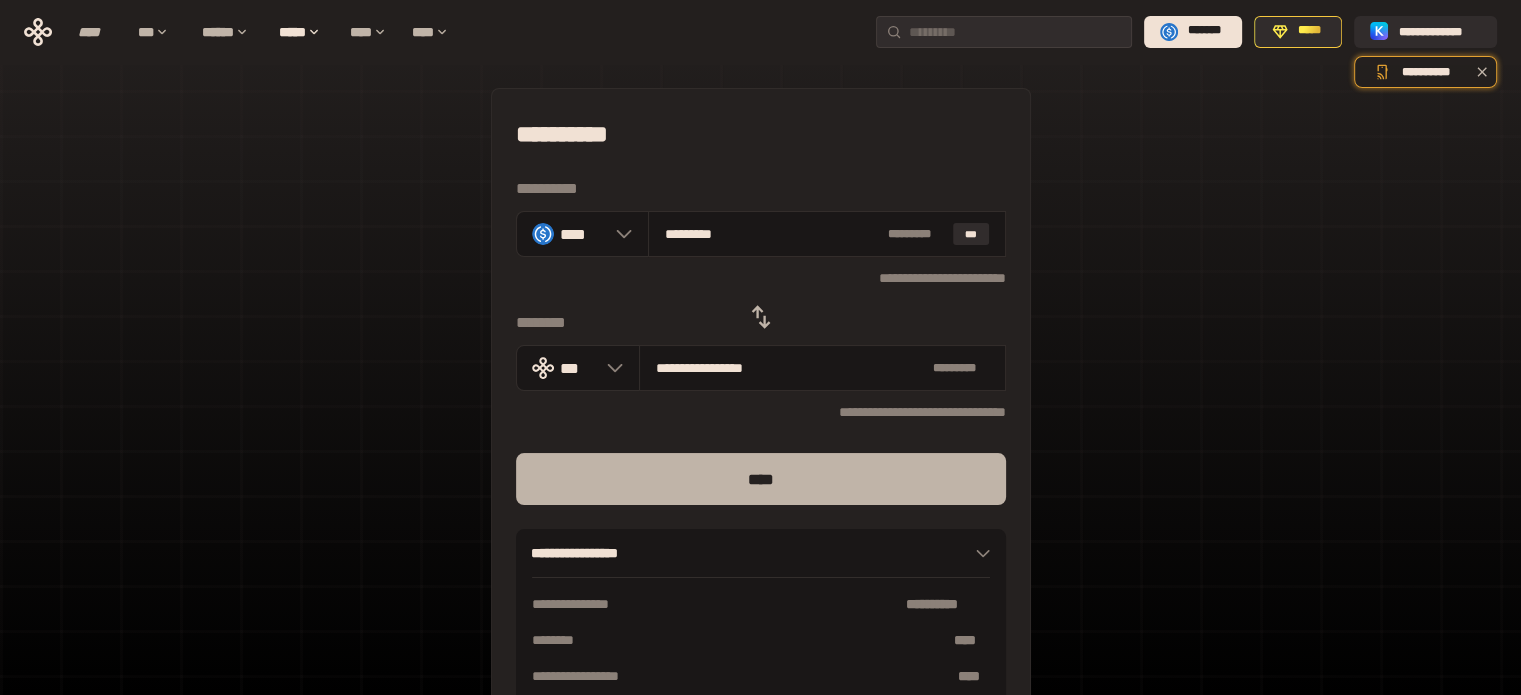 click on "****" at bounding box center [761, 479] 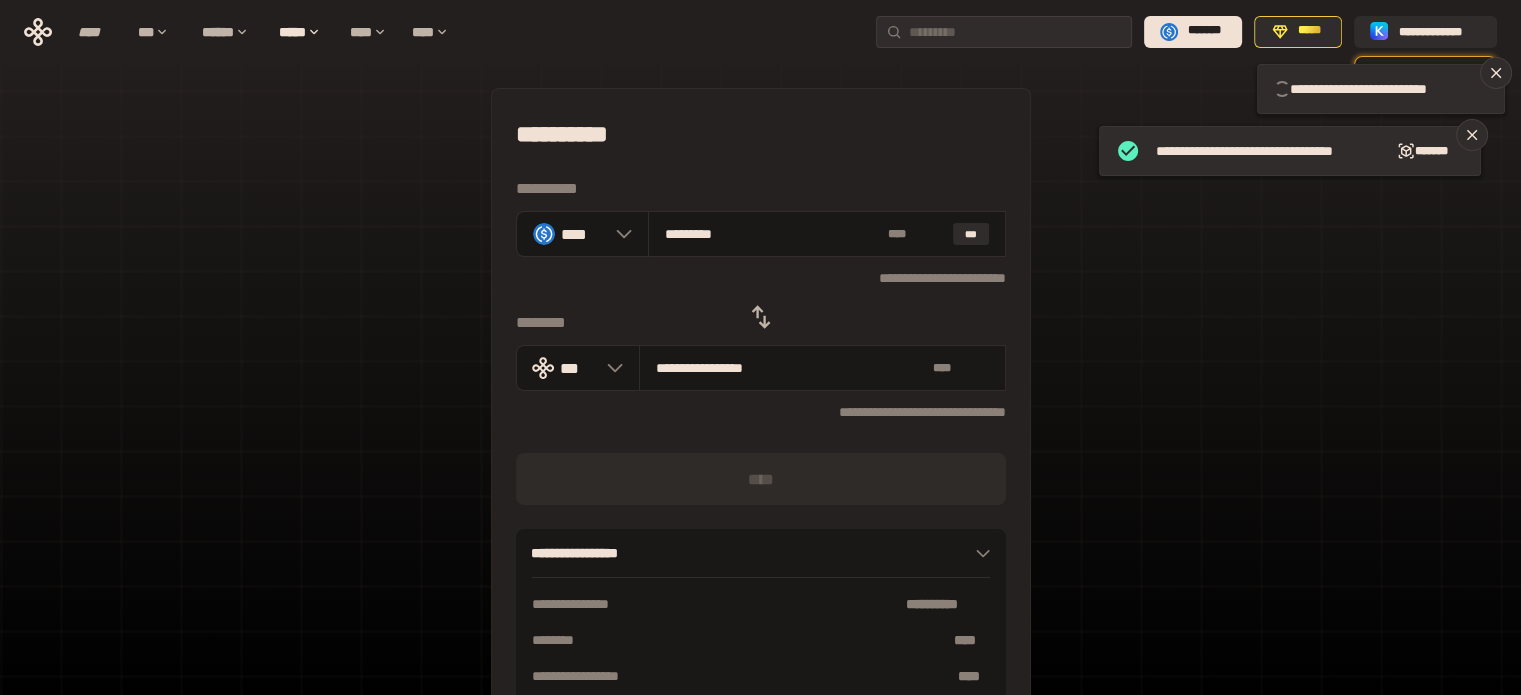 type 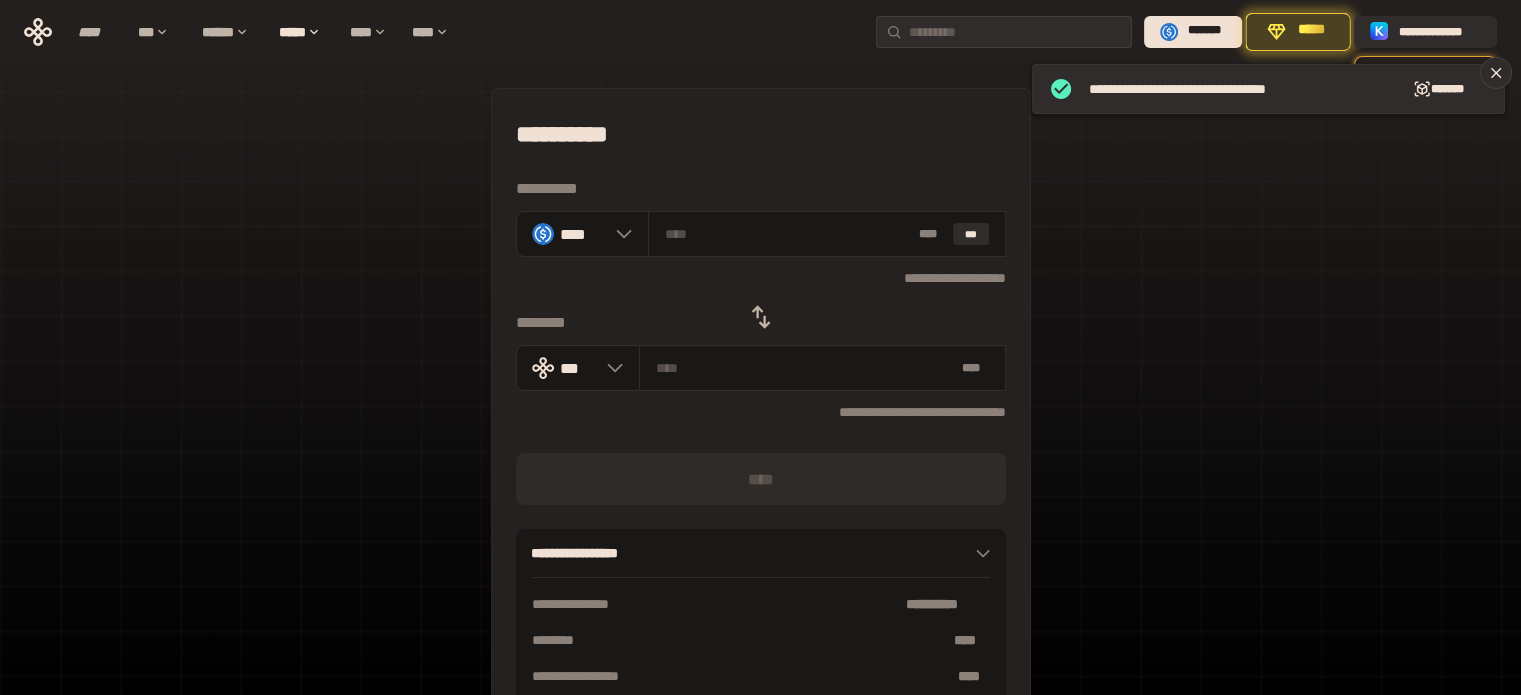 click 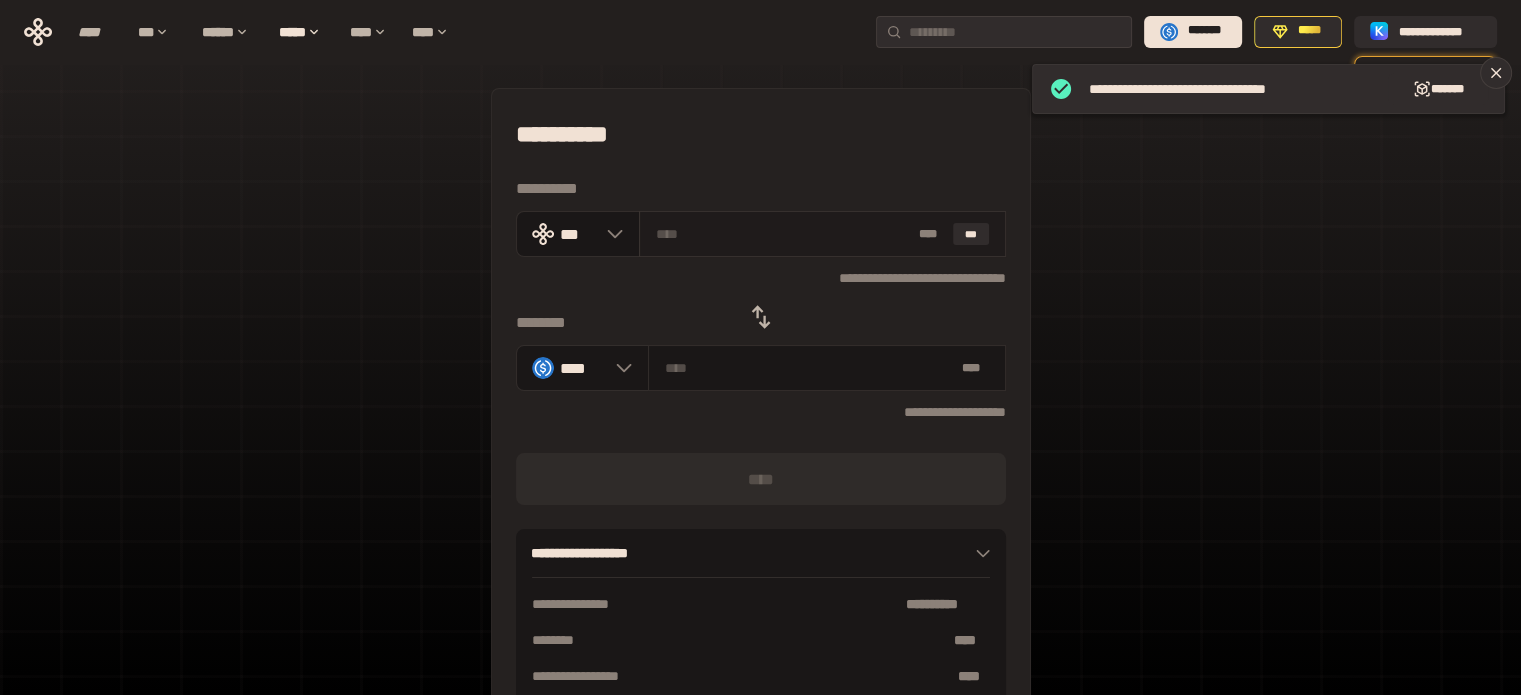 click at bounding box center (783, 234) 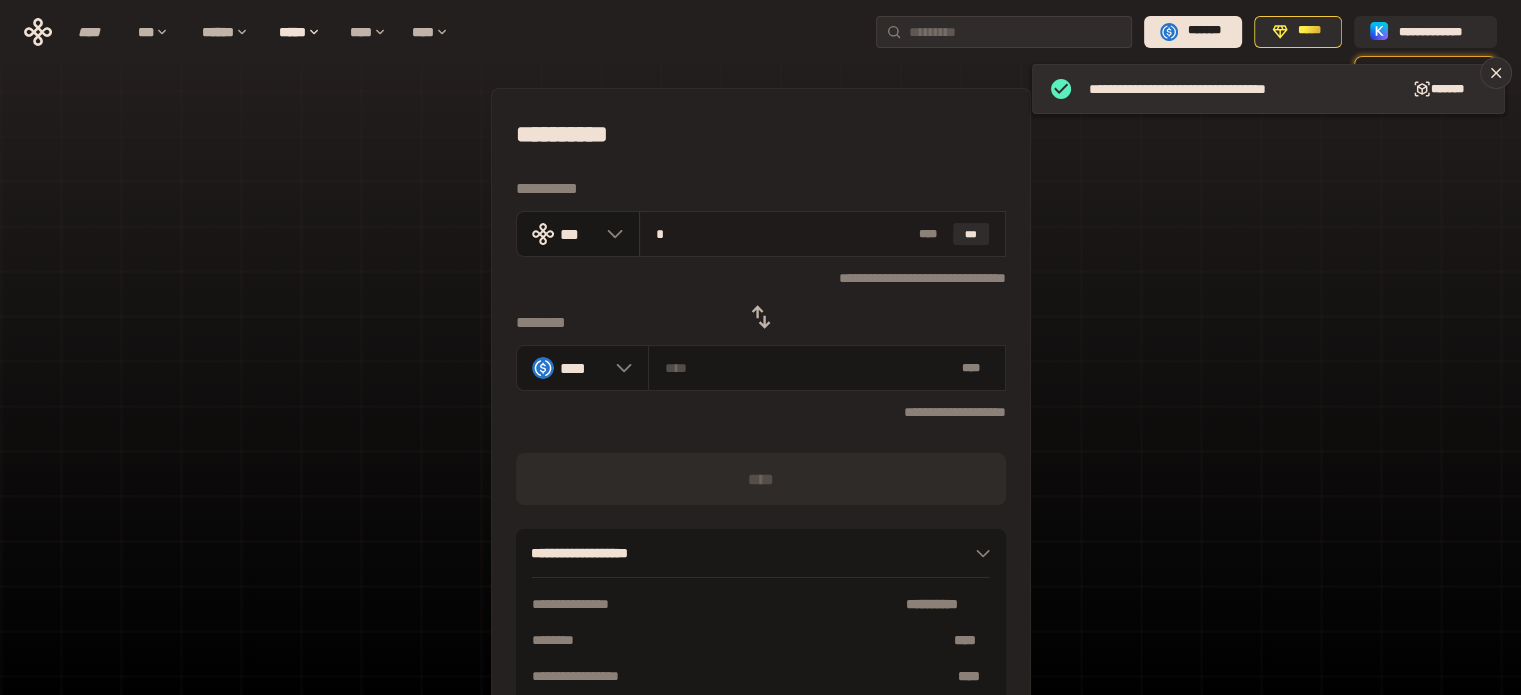 type on "********" 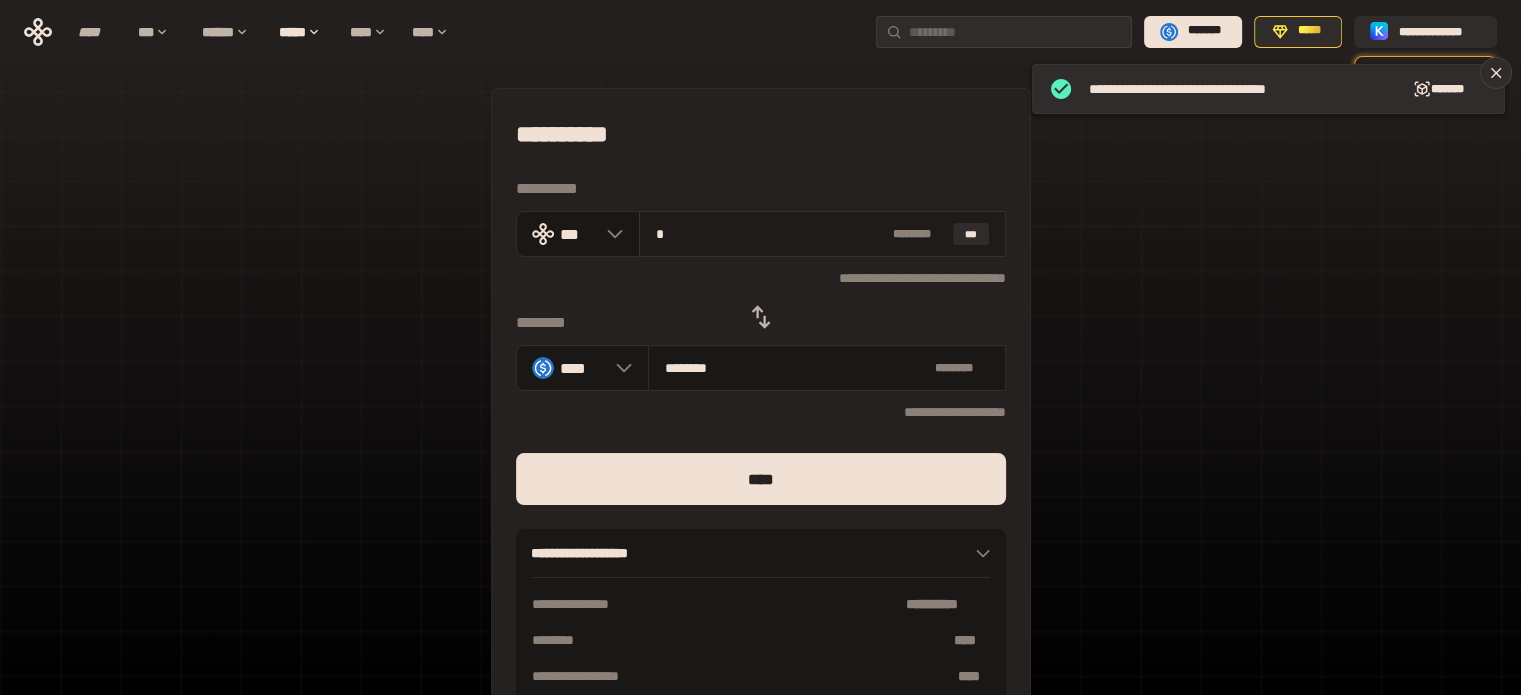 type on "**" 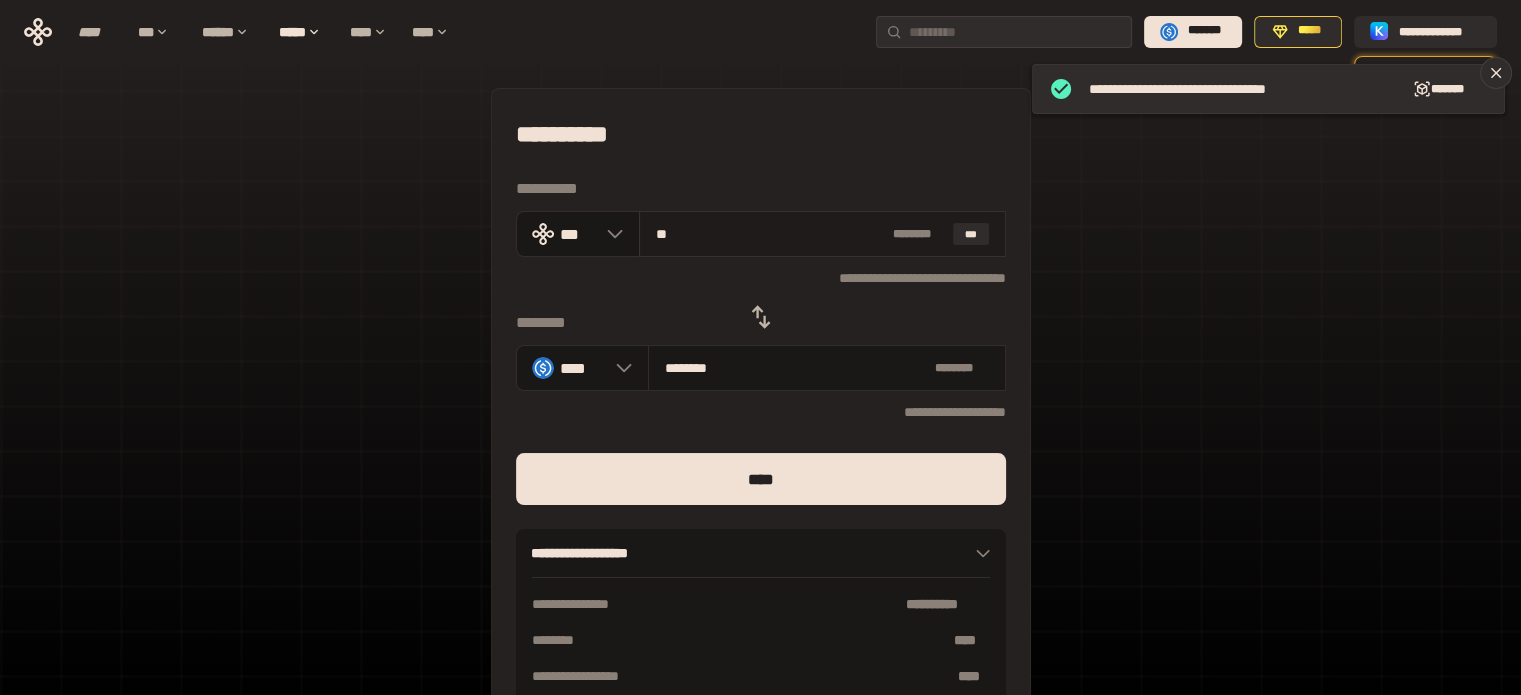 type on "*********" 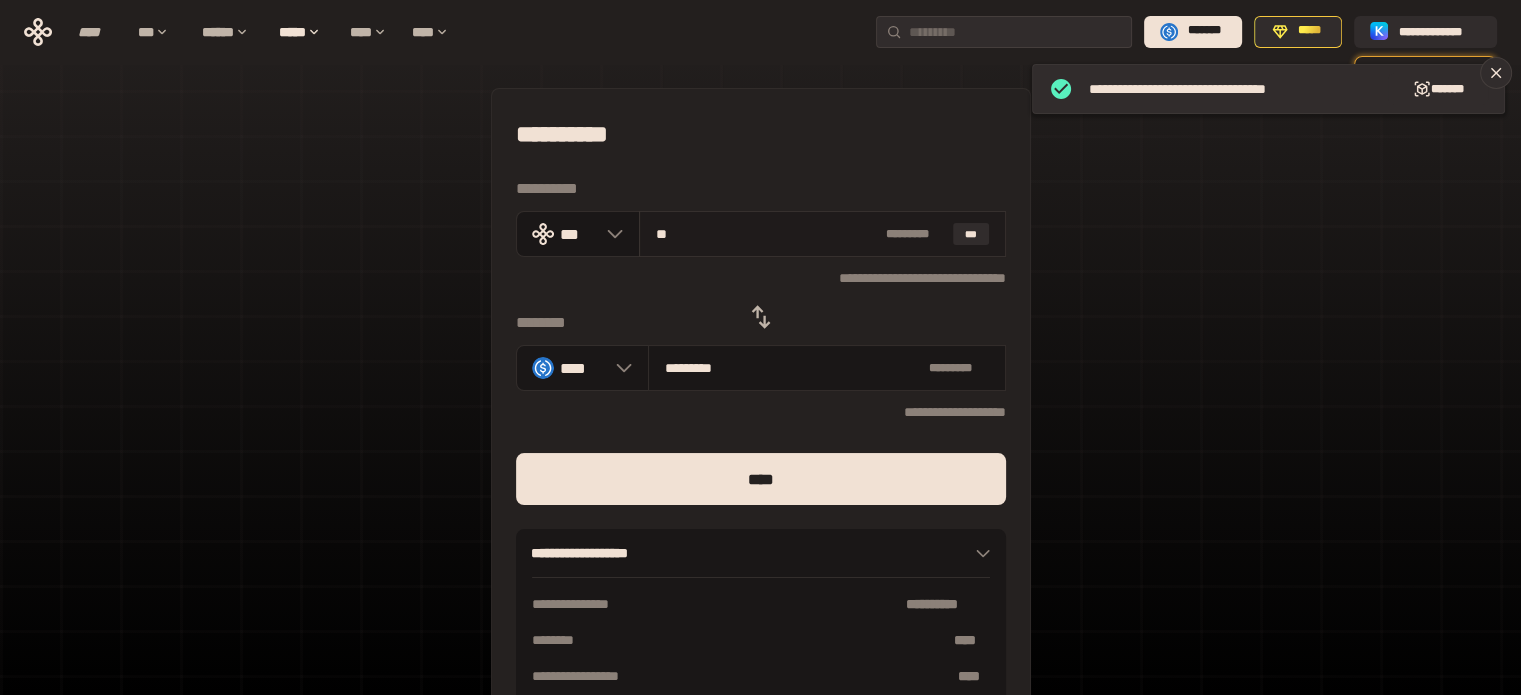 click on "**" at bounding box center [767, 234] 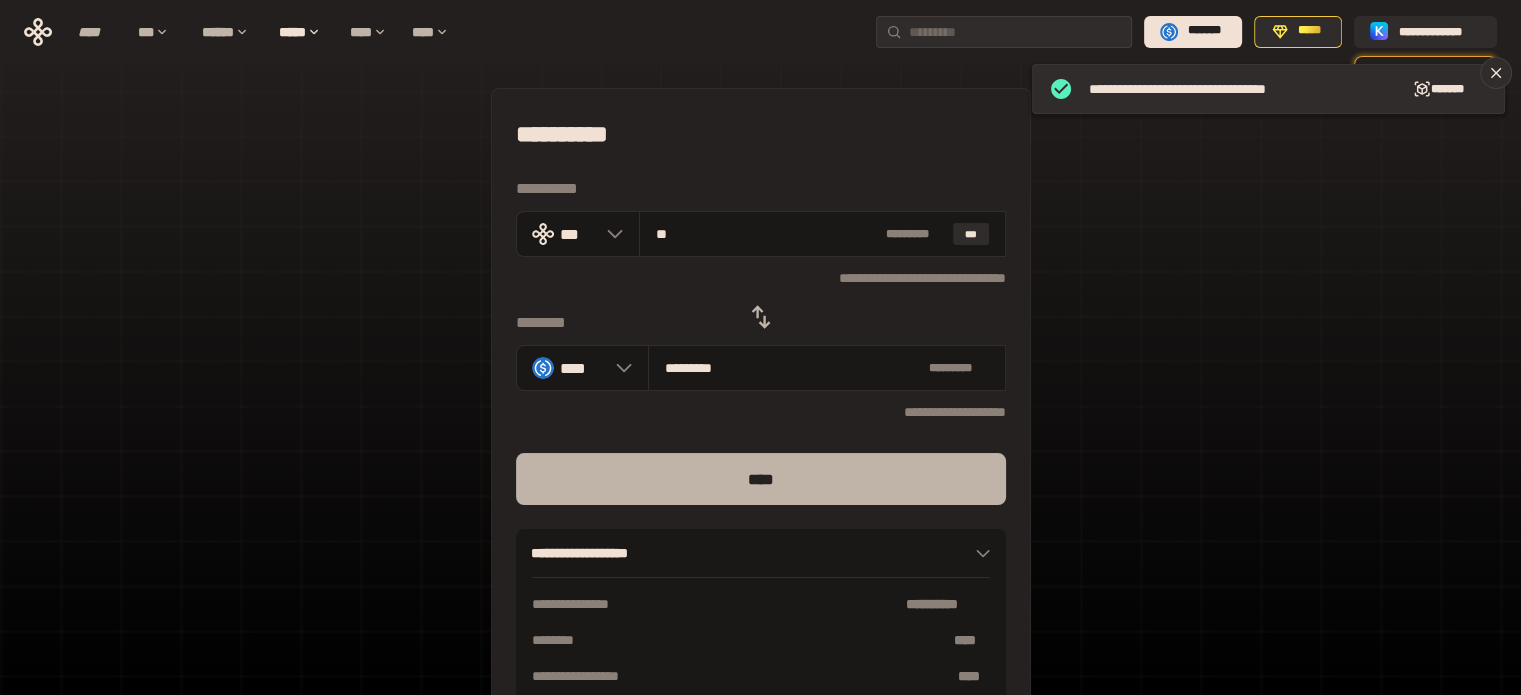type on "**" 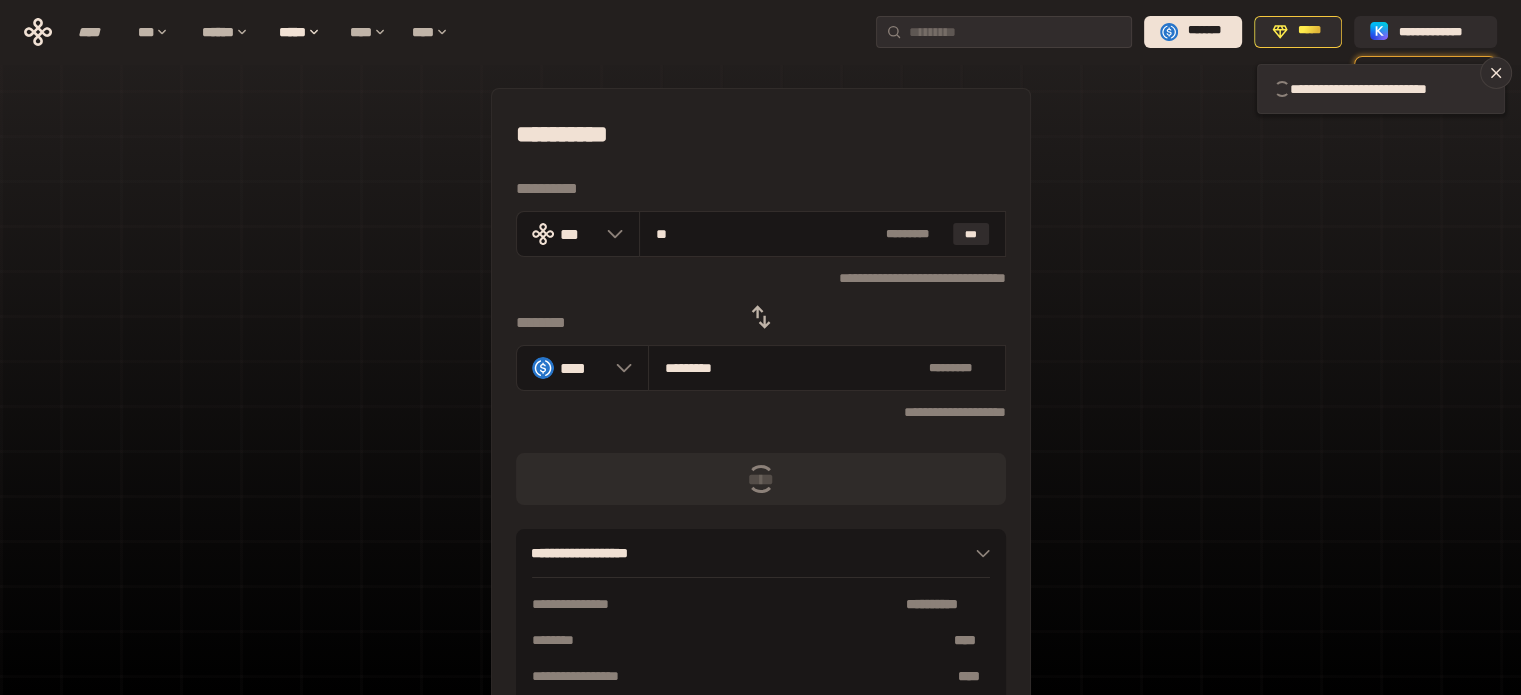 type 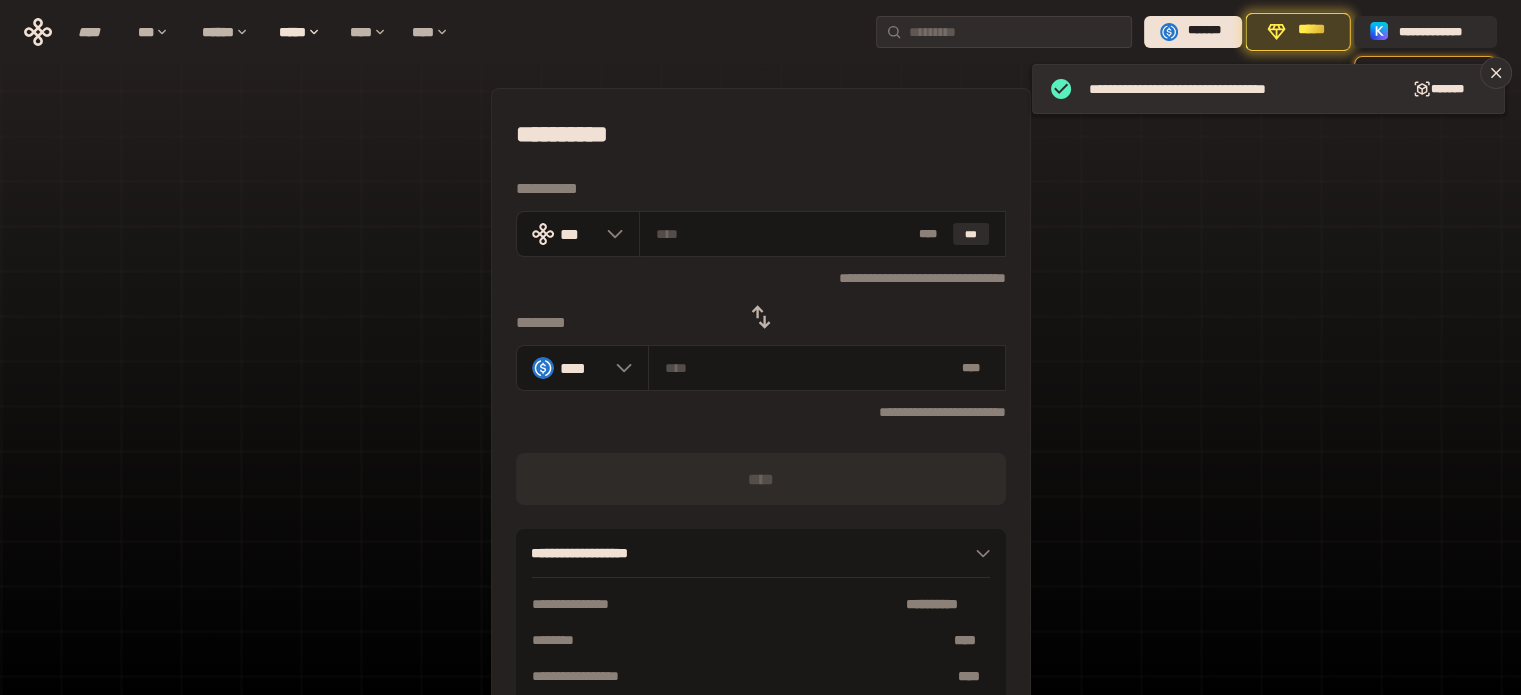 click 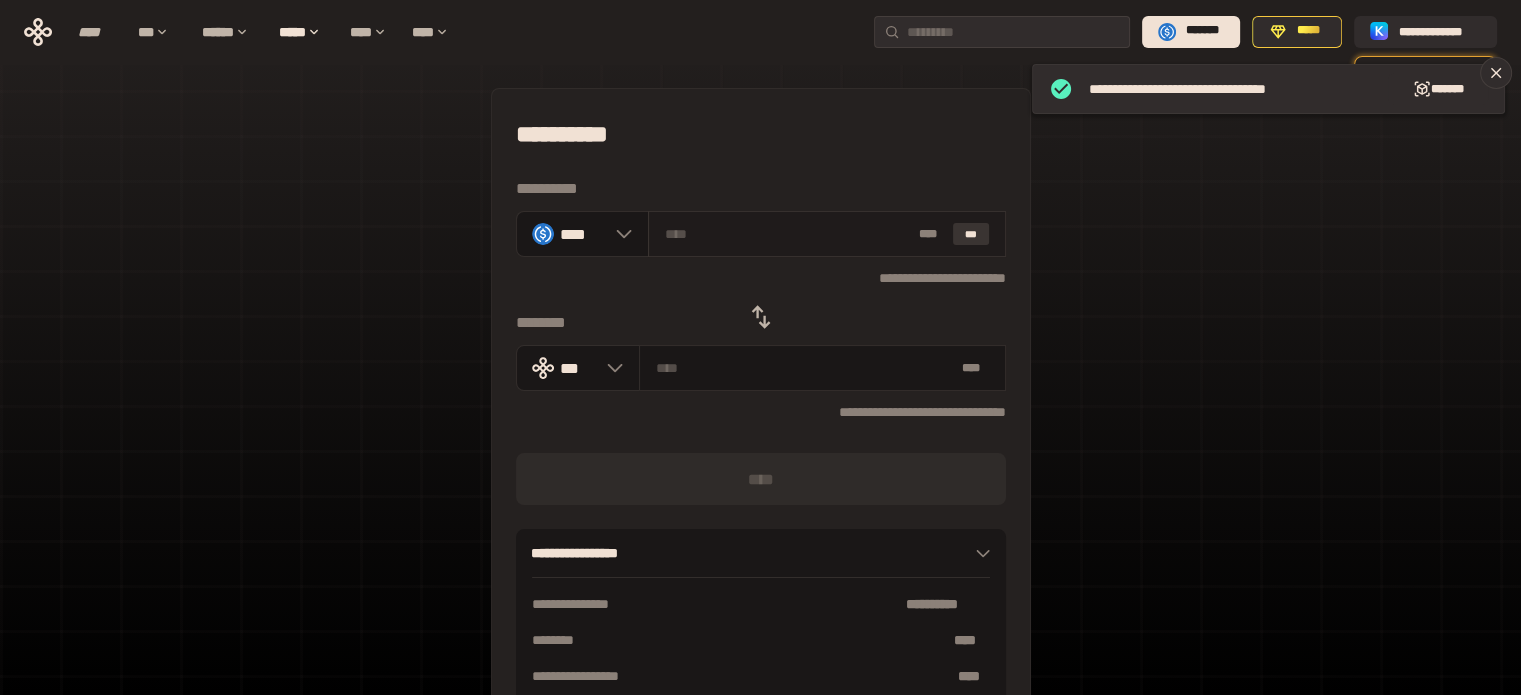 click on "***" at bounding box center (971, 234) 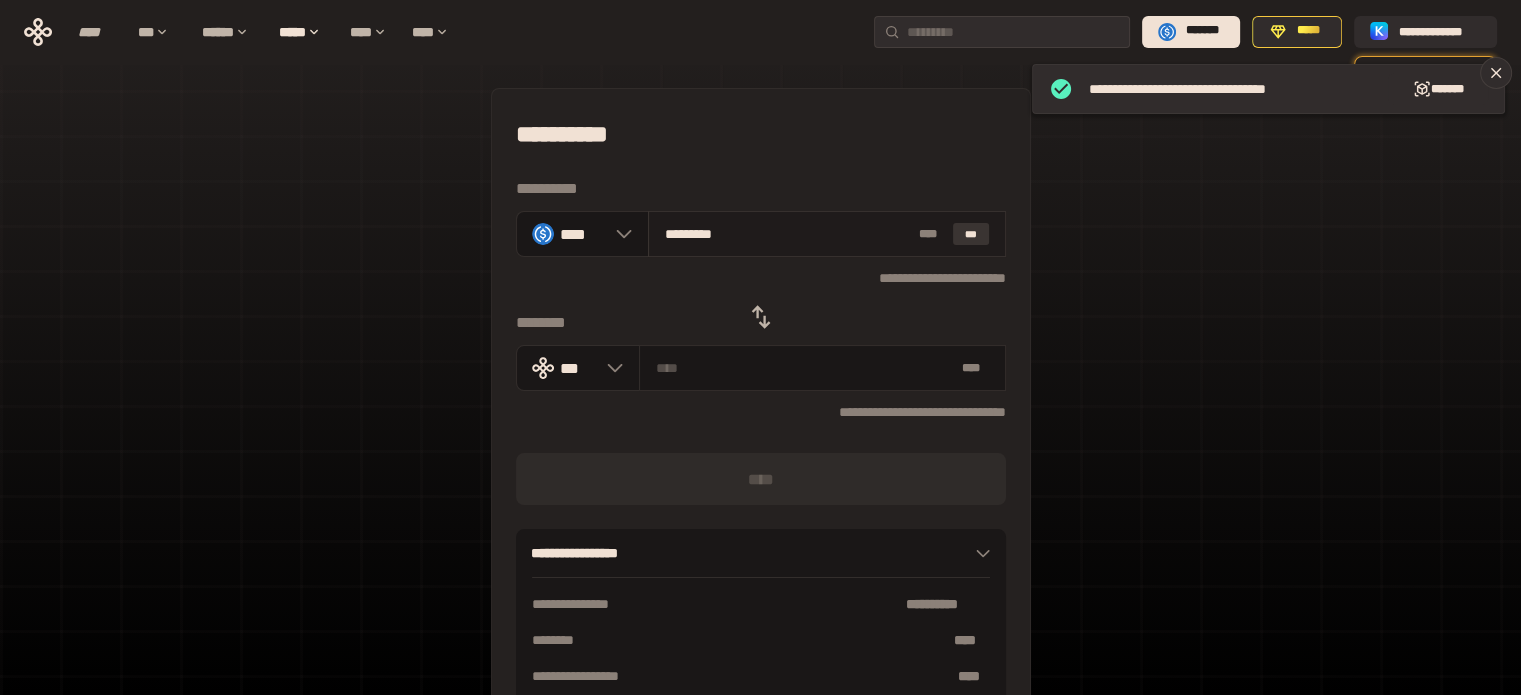 type on "**********" 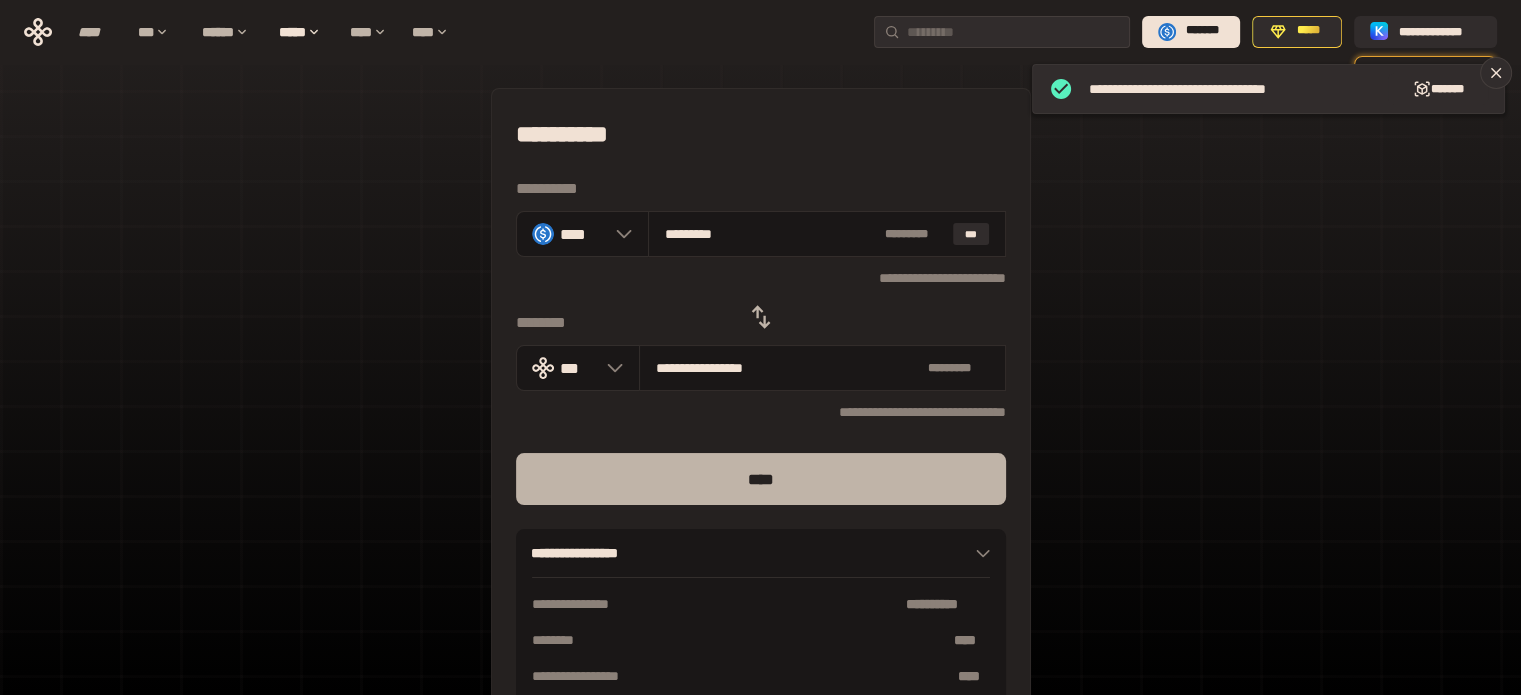 click on "****" at bounding box center (761, 479) 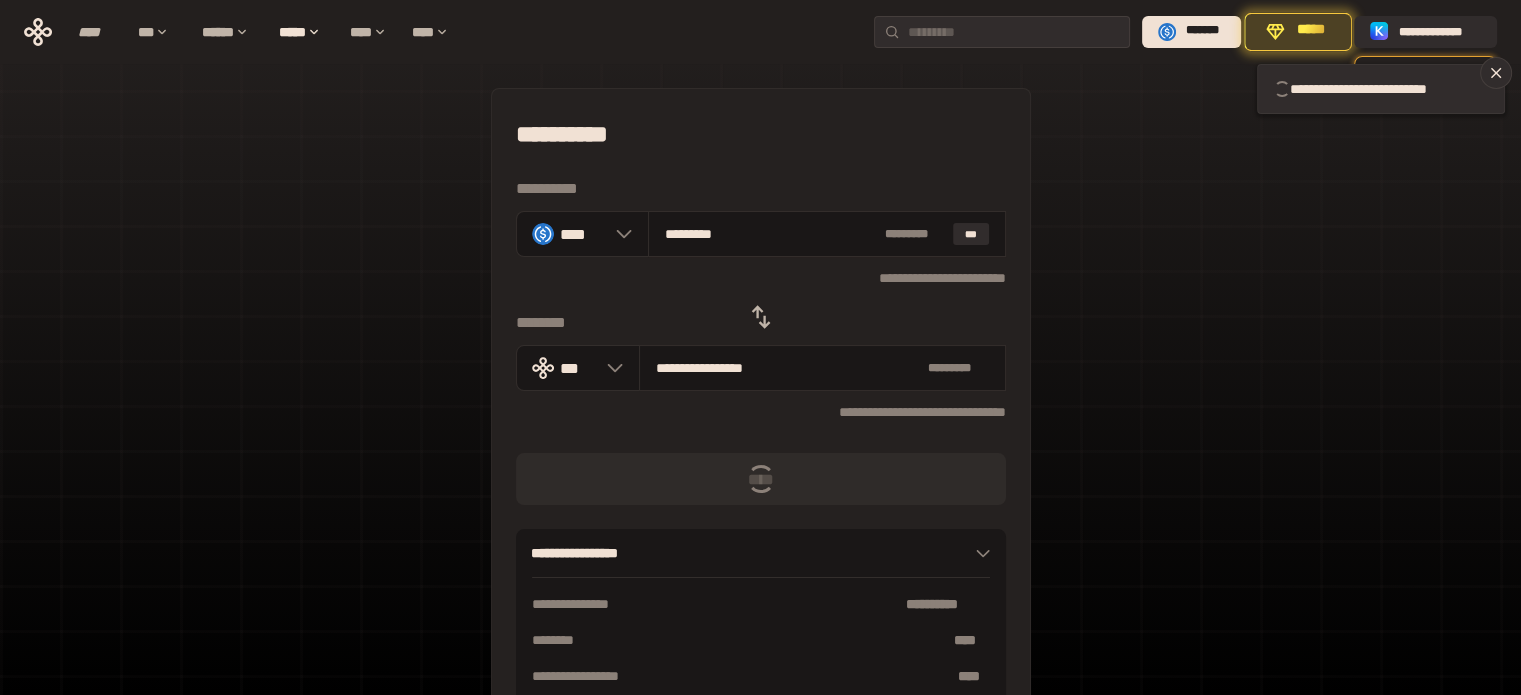 type 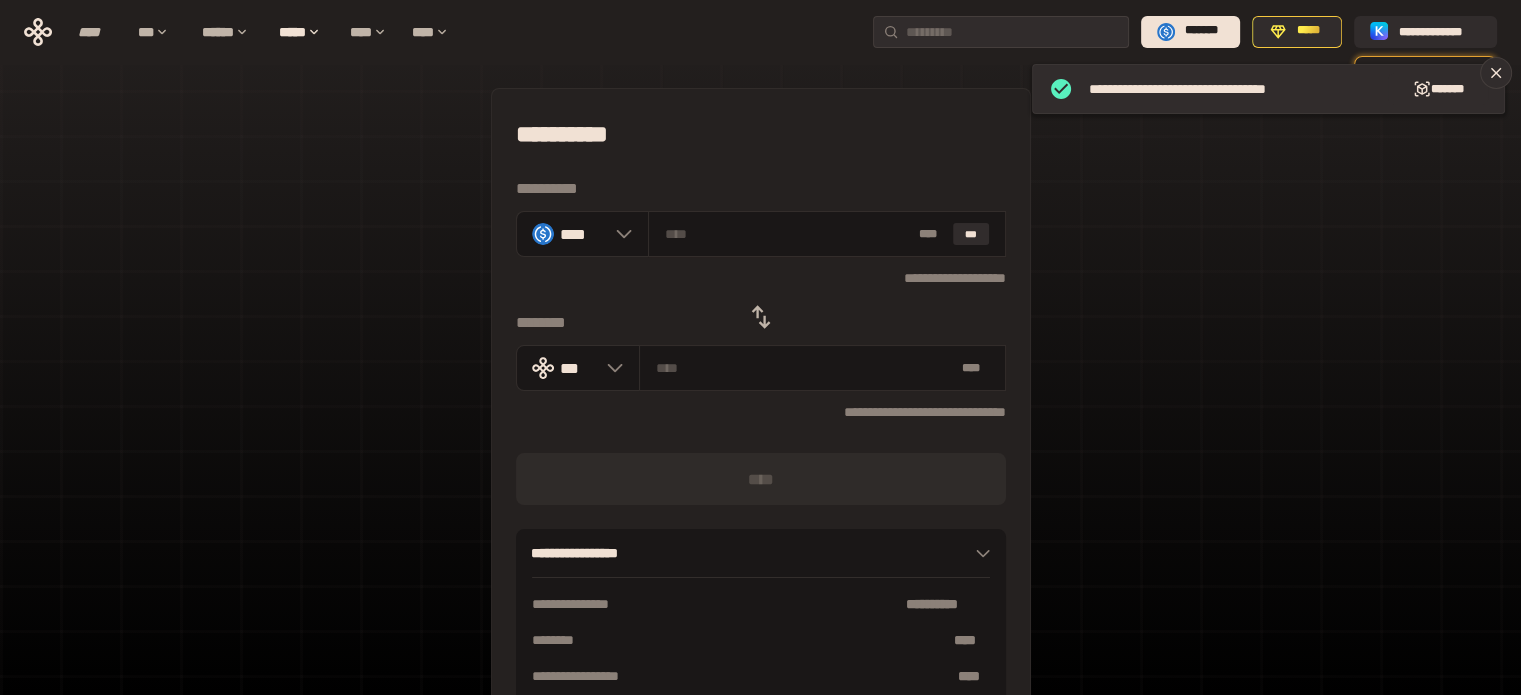 click 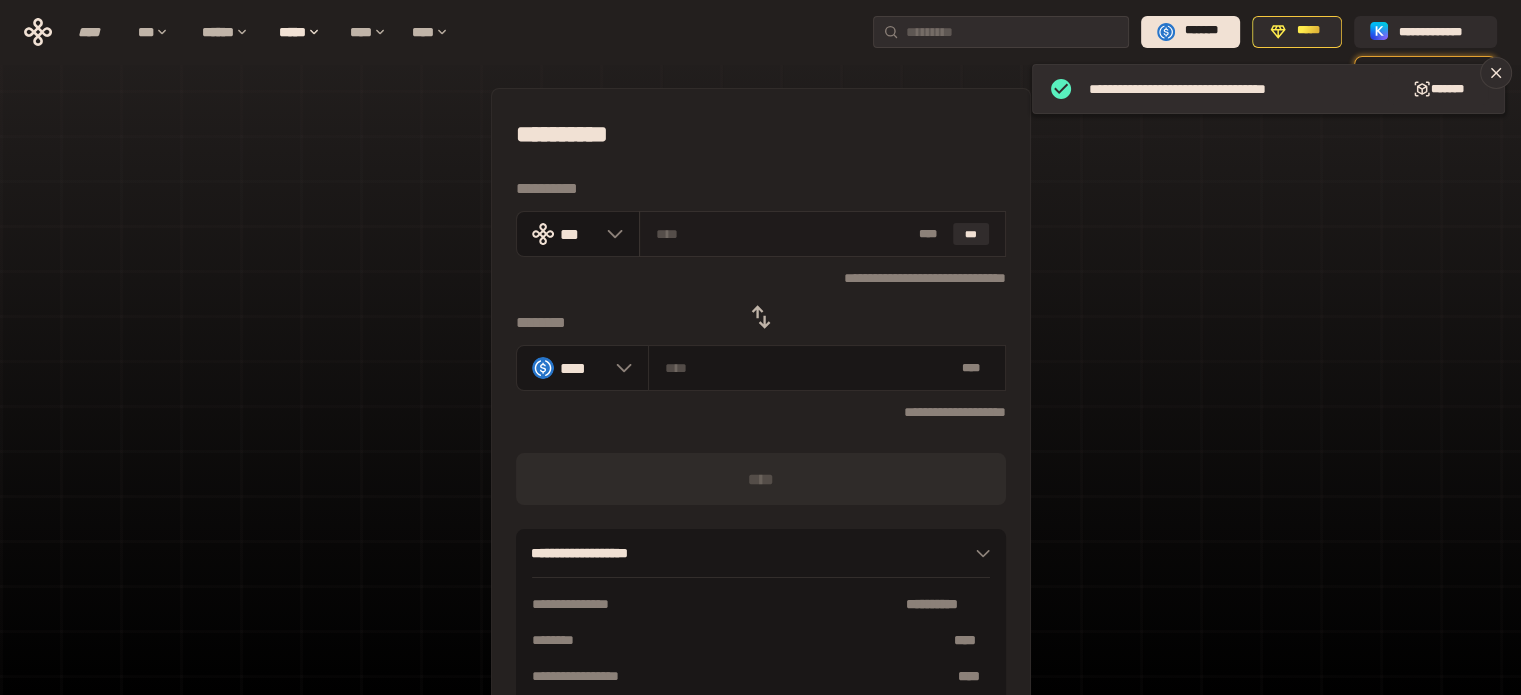 click at bounding box center [783, 234] 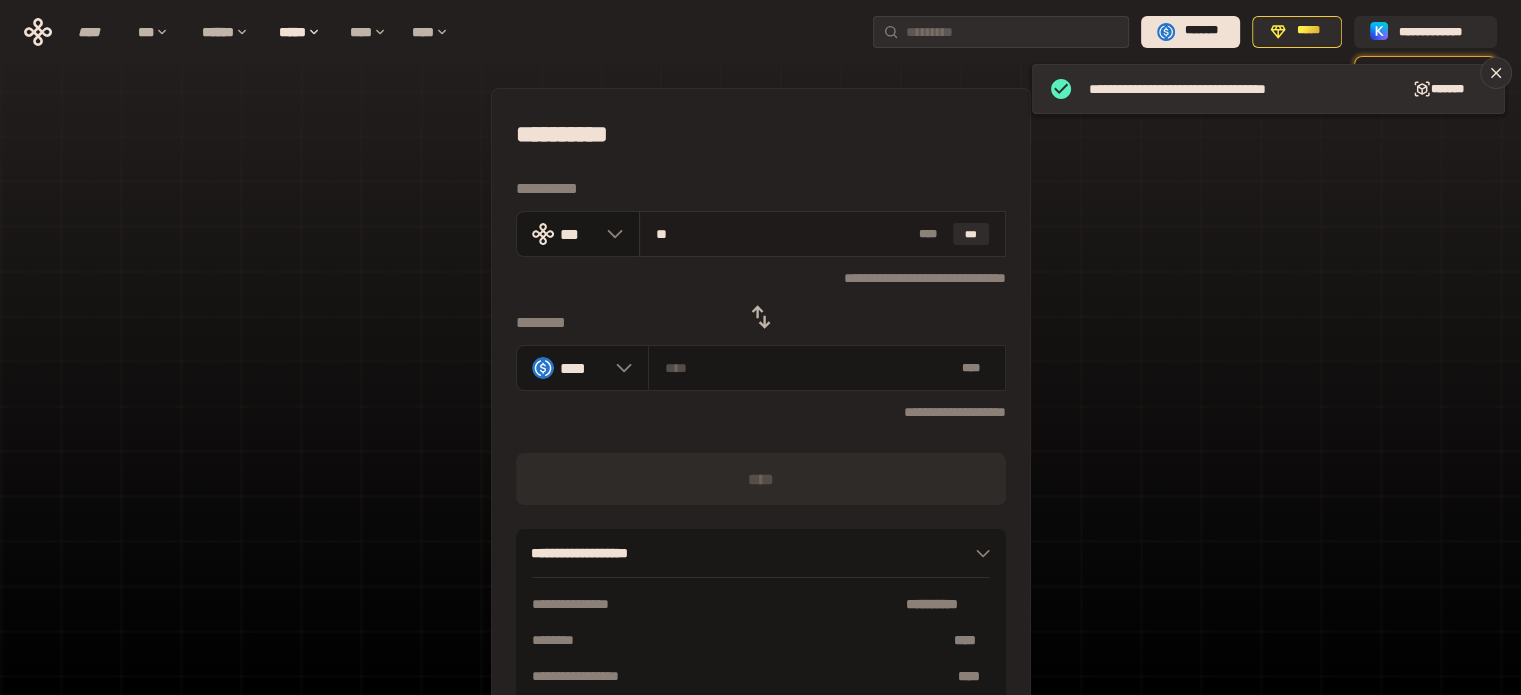 type on "*********" 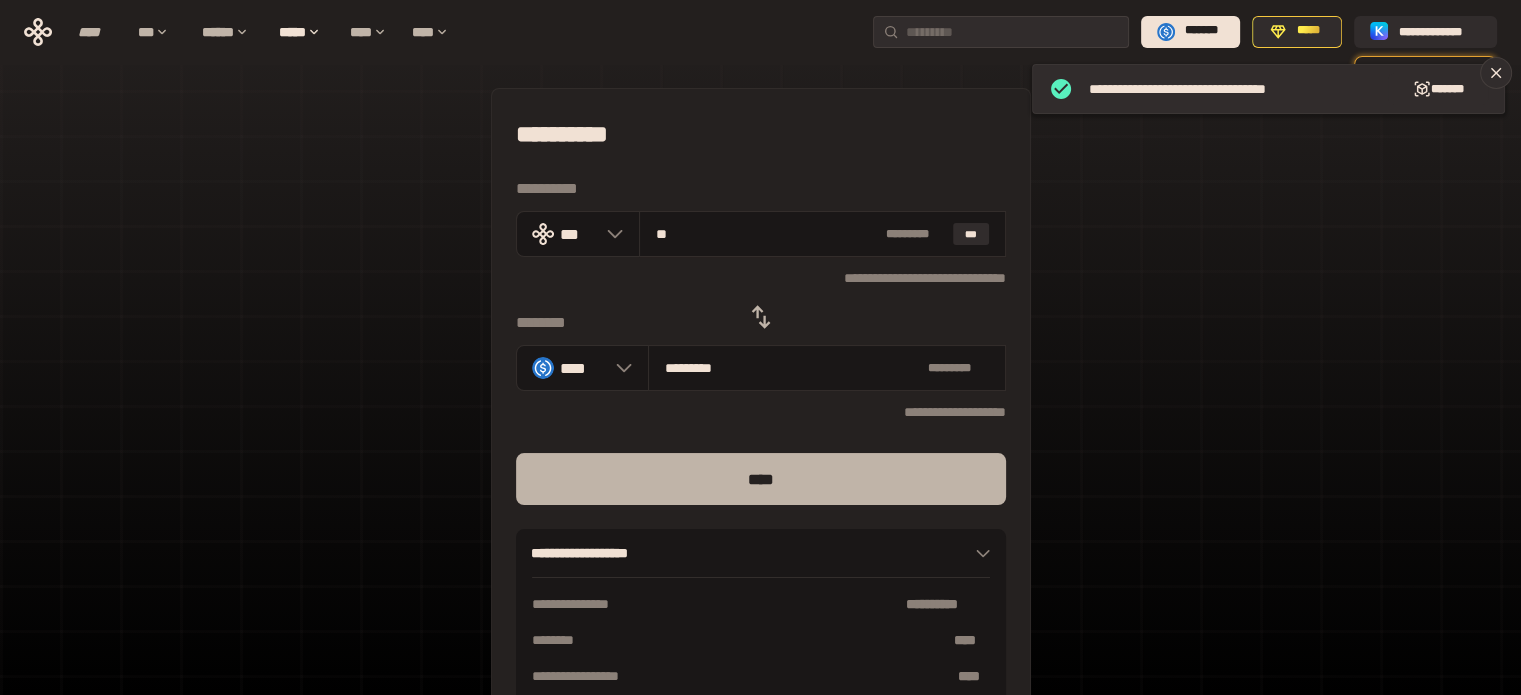type on "**" 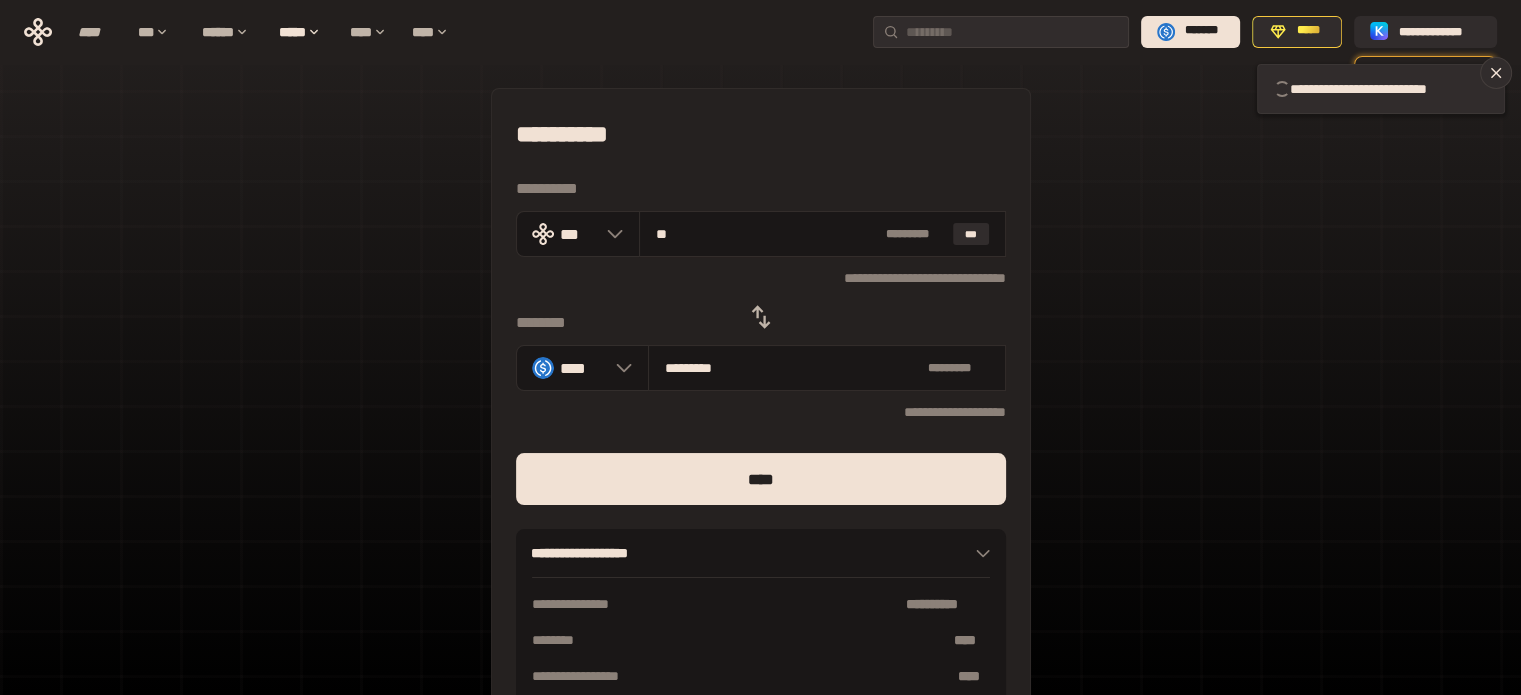 type 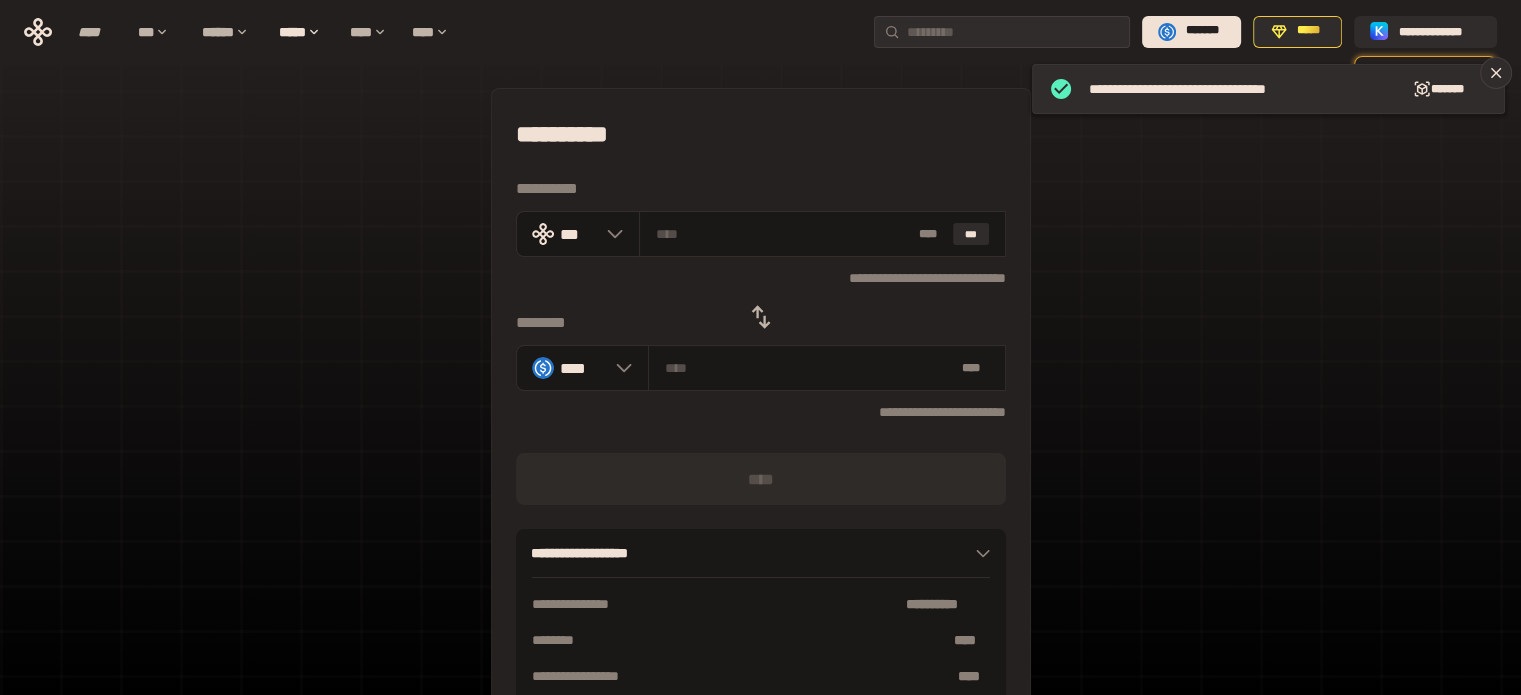click 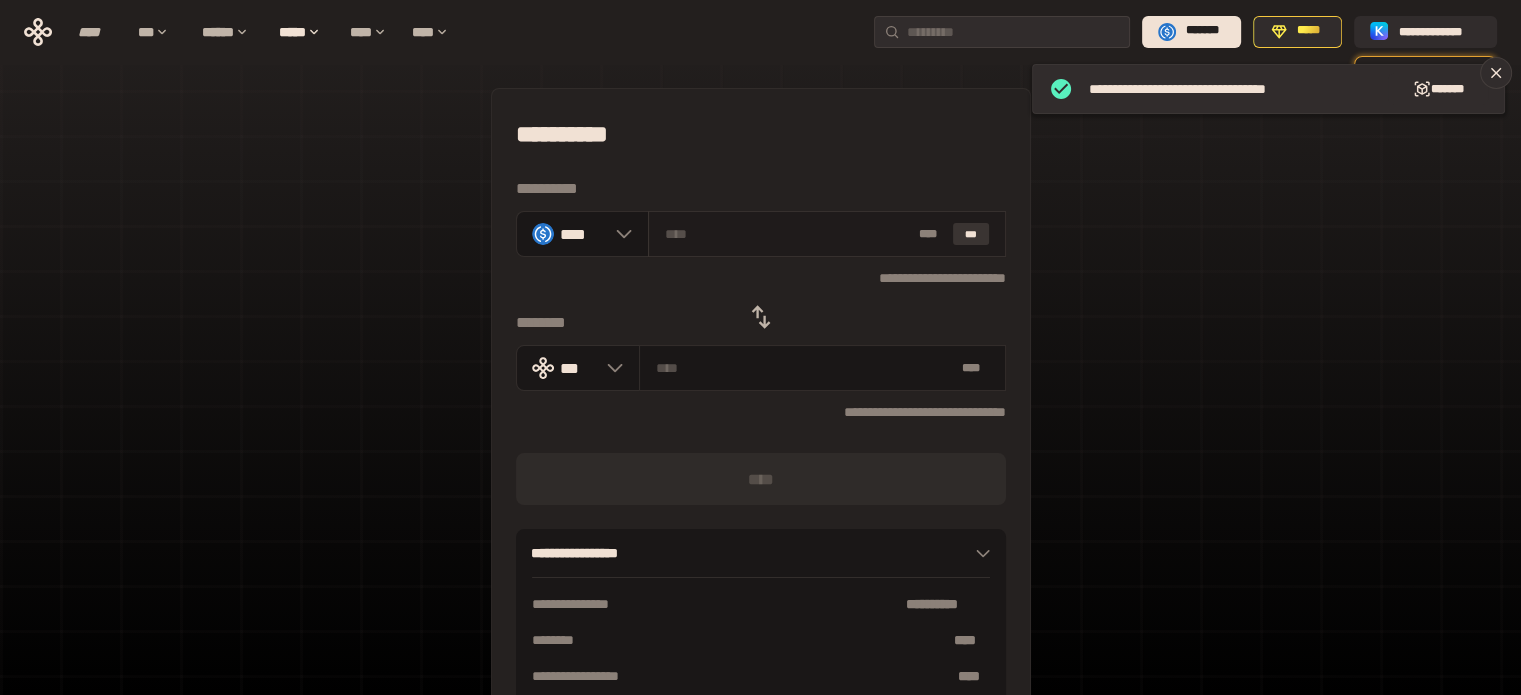 click on "***" at bounding box center [971, 234] 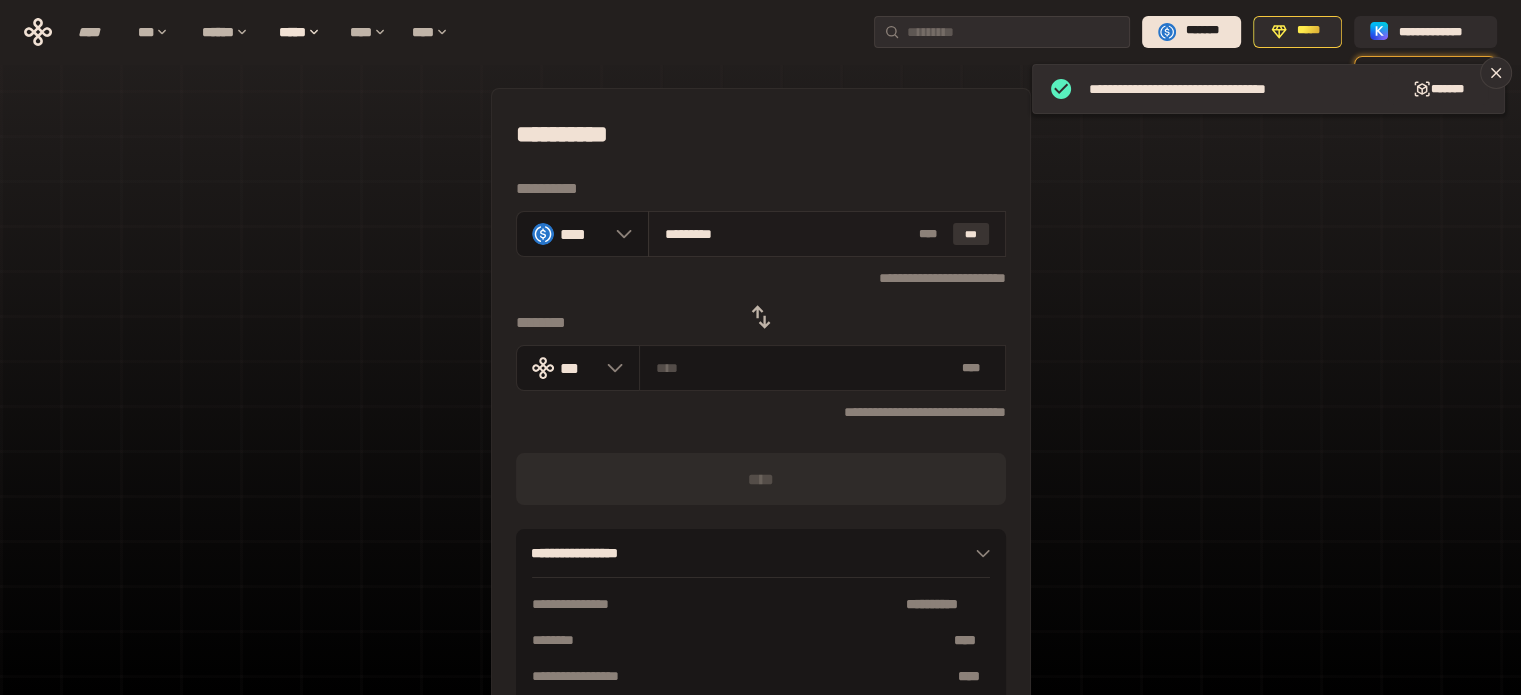 type on "**********" 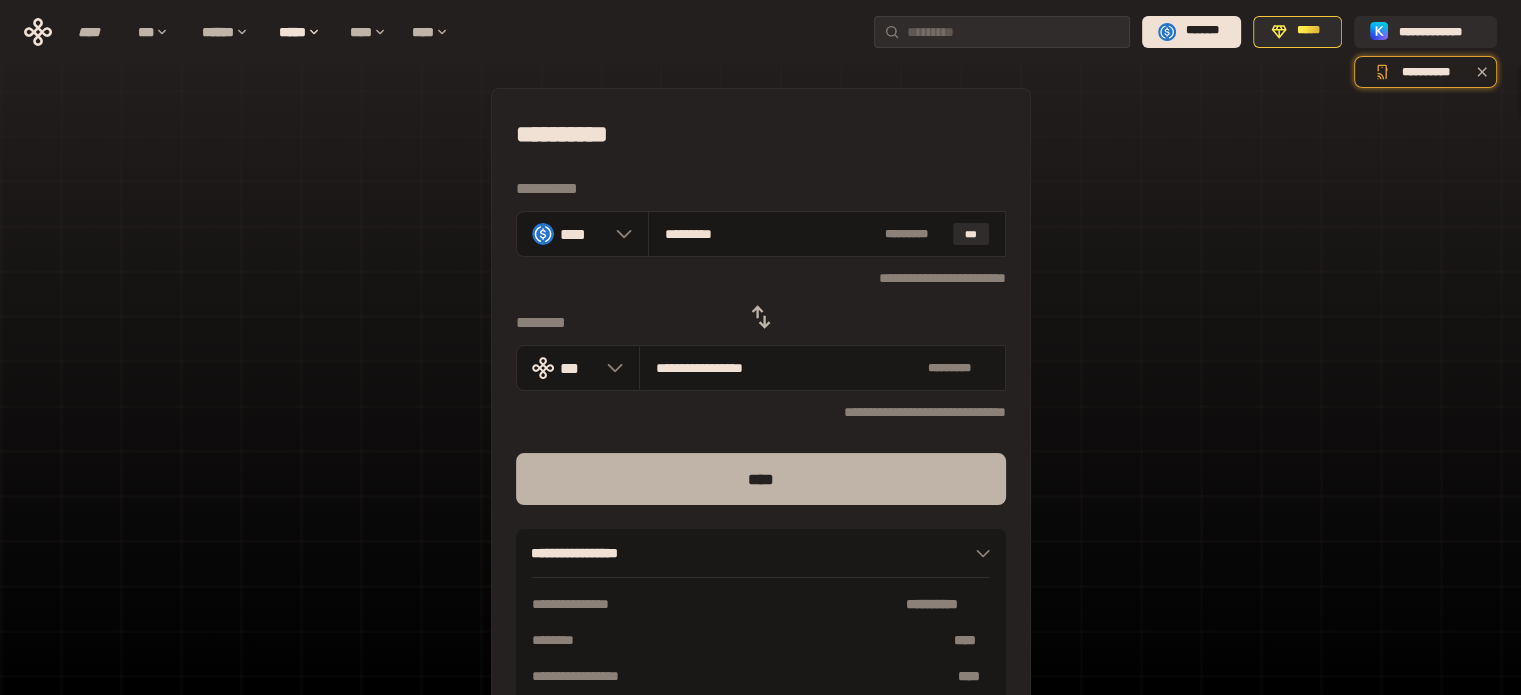 click on "****" at bounding box center [761, 479] 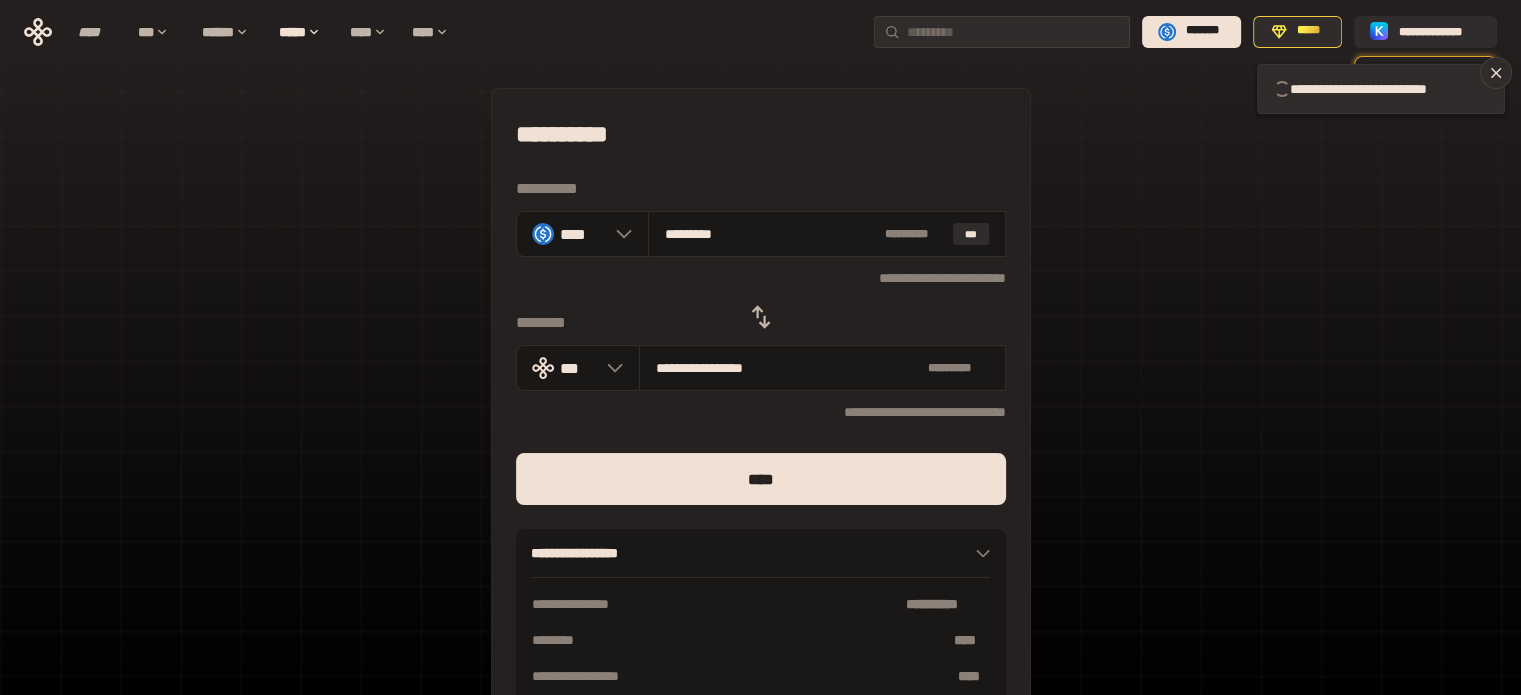 type 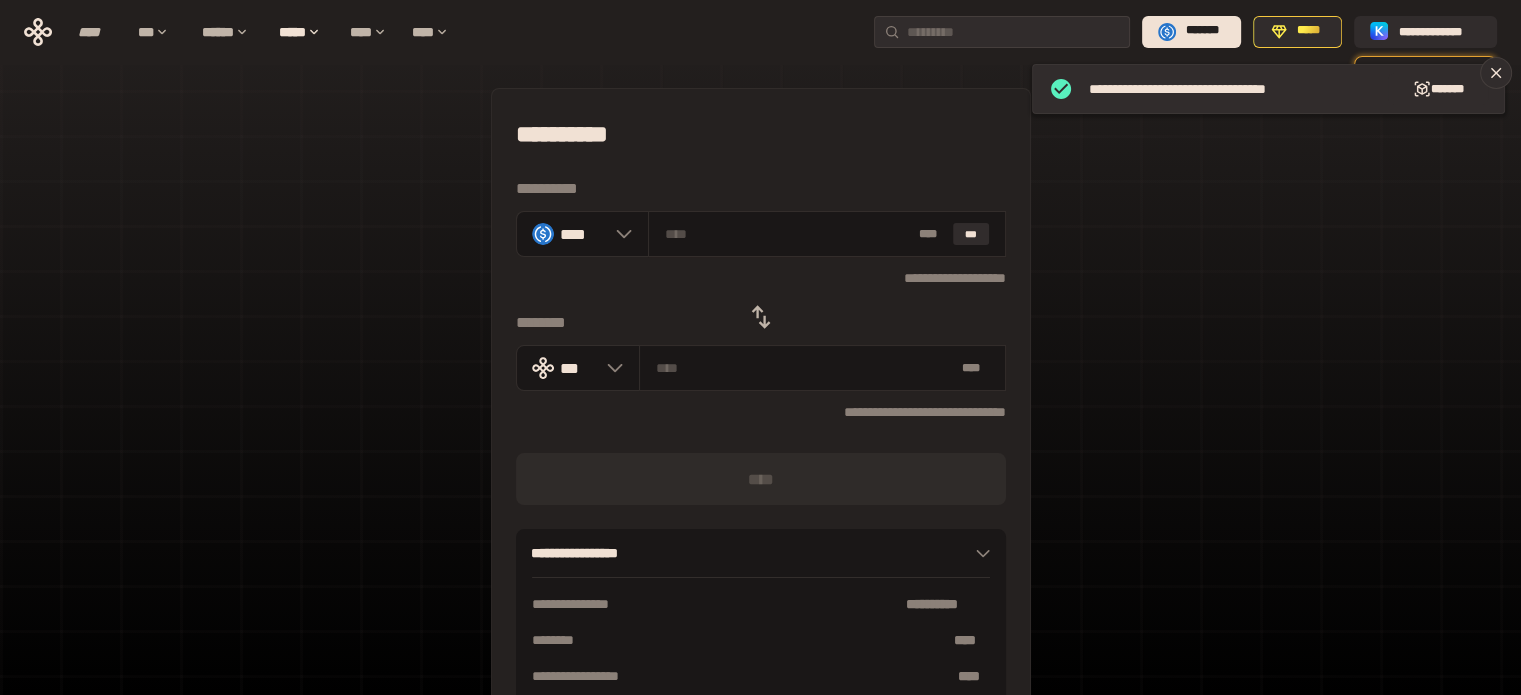 click 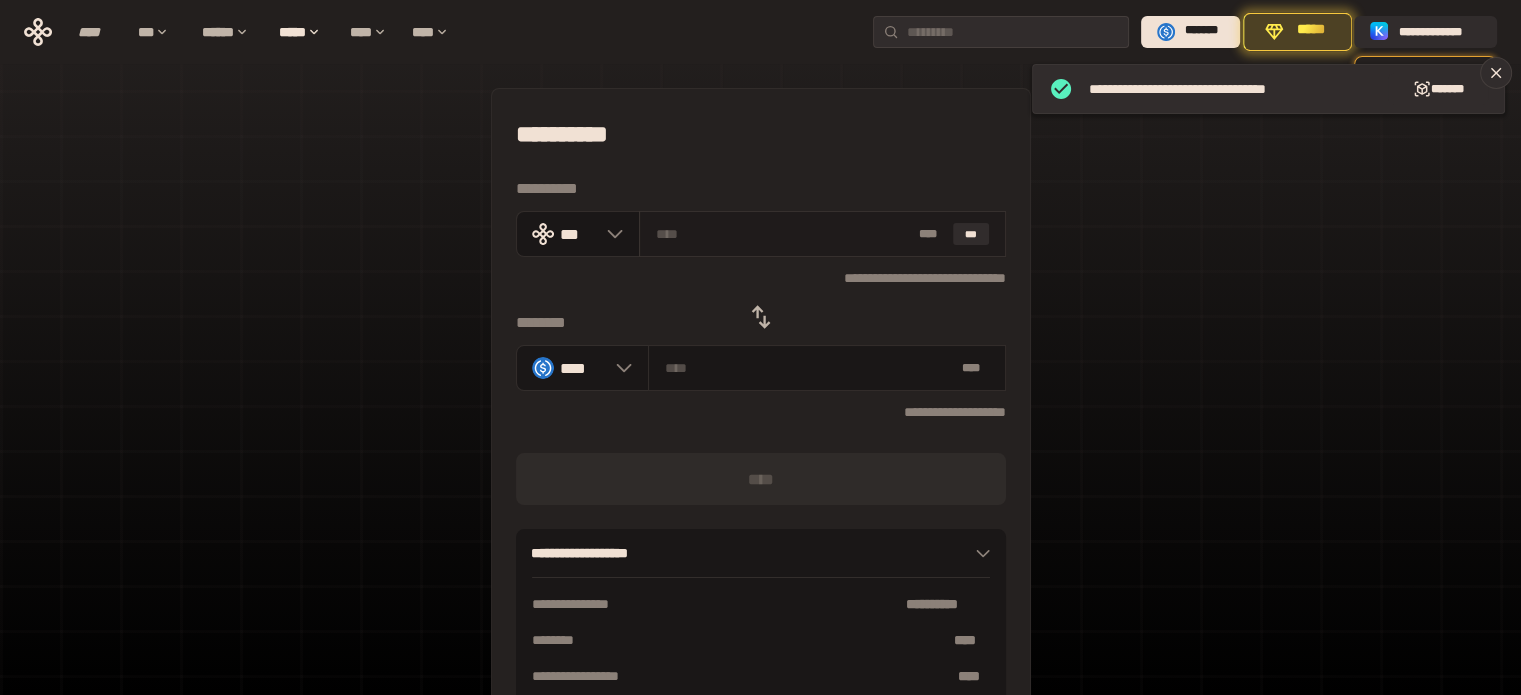 click at bounding box center (783, 234) 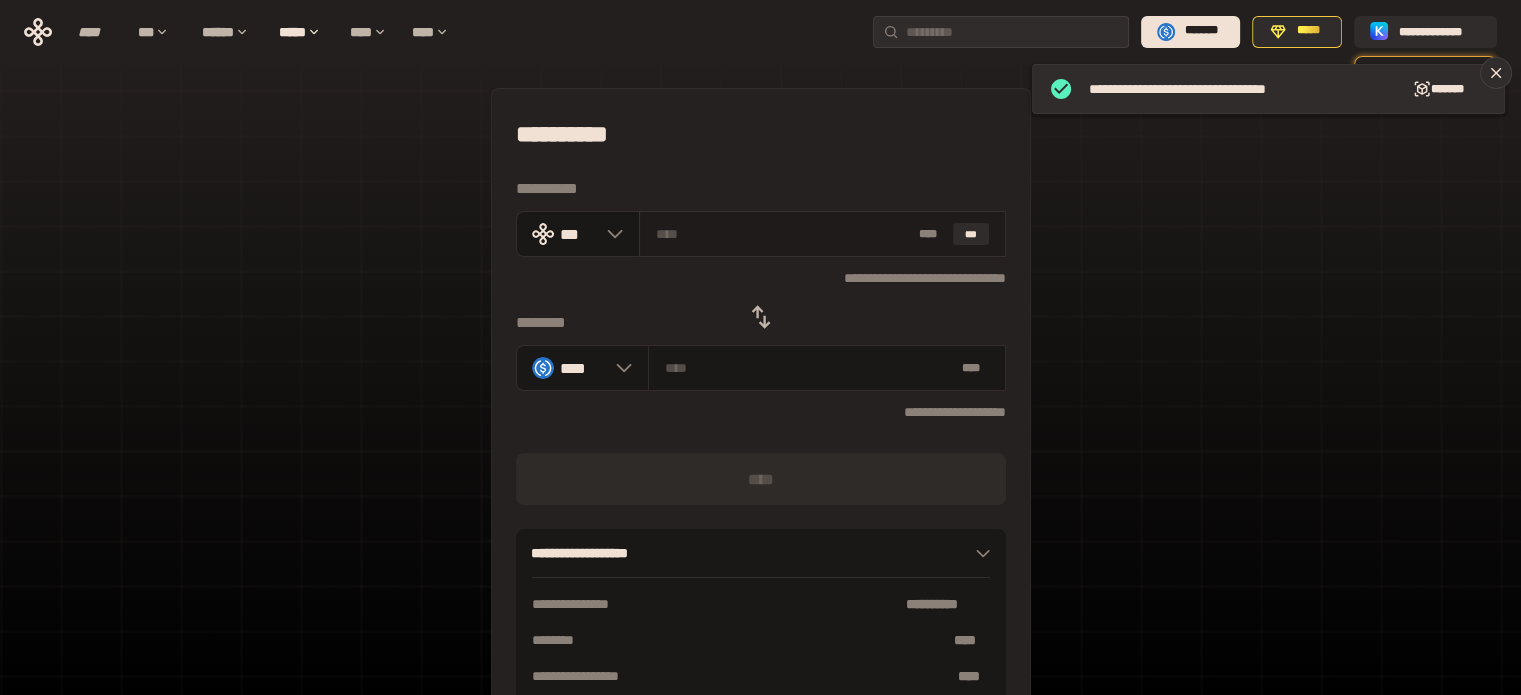 paste on "**" 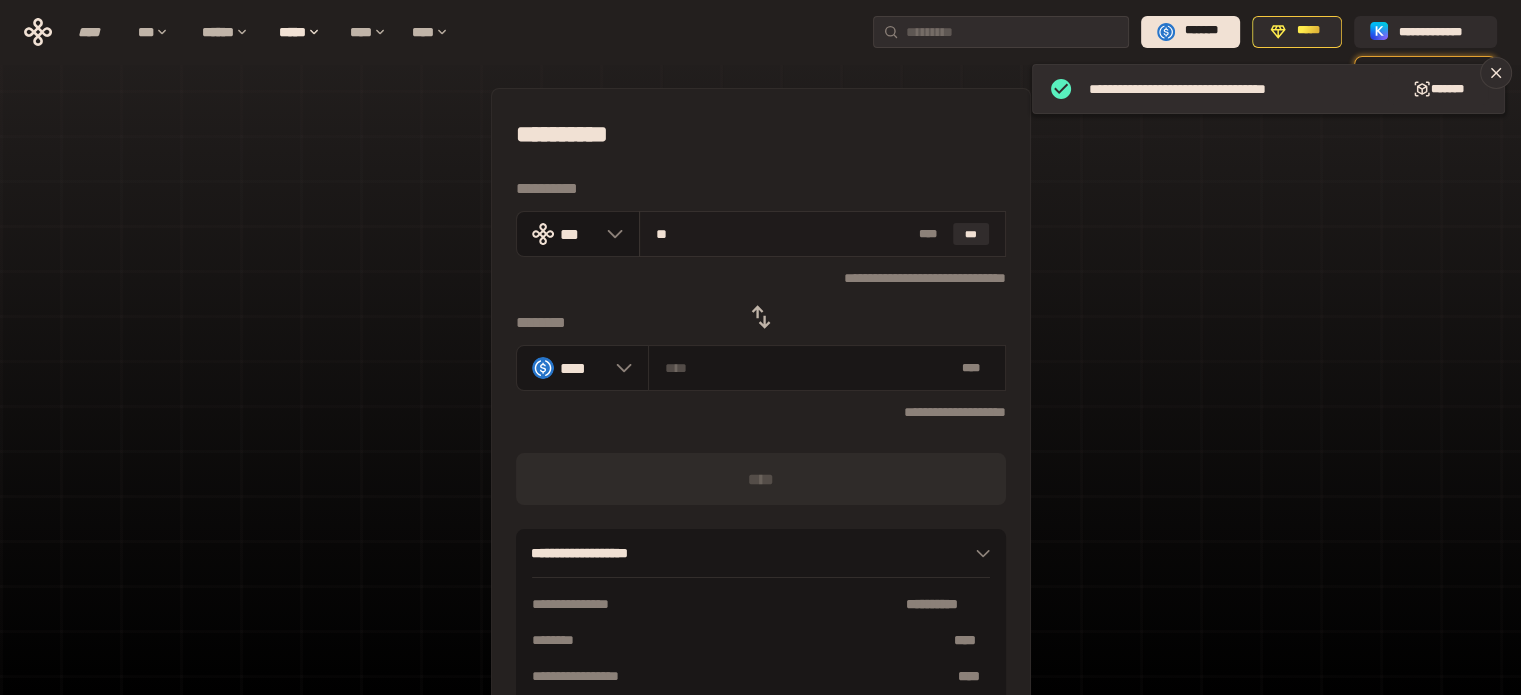 type on "*********" 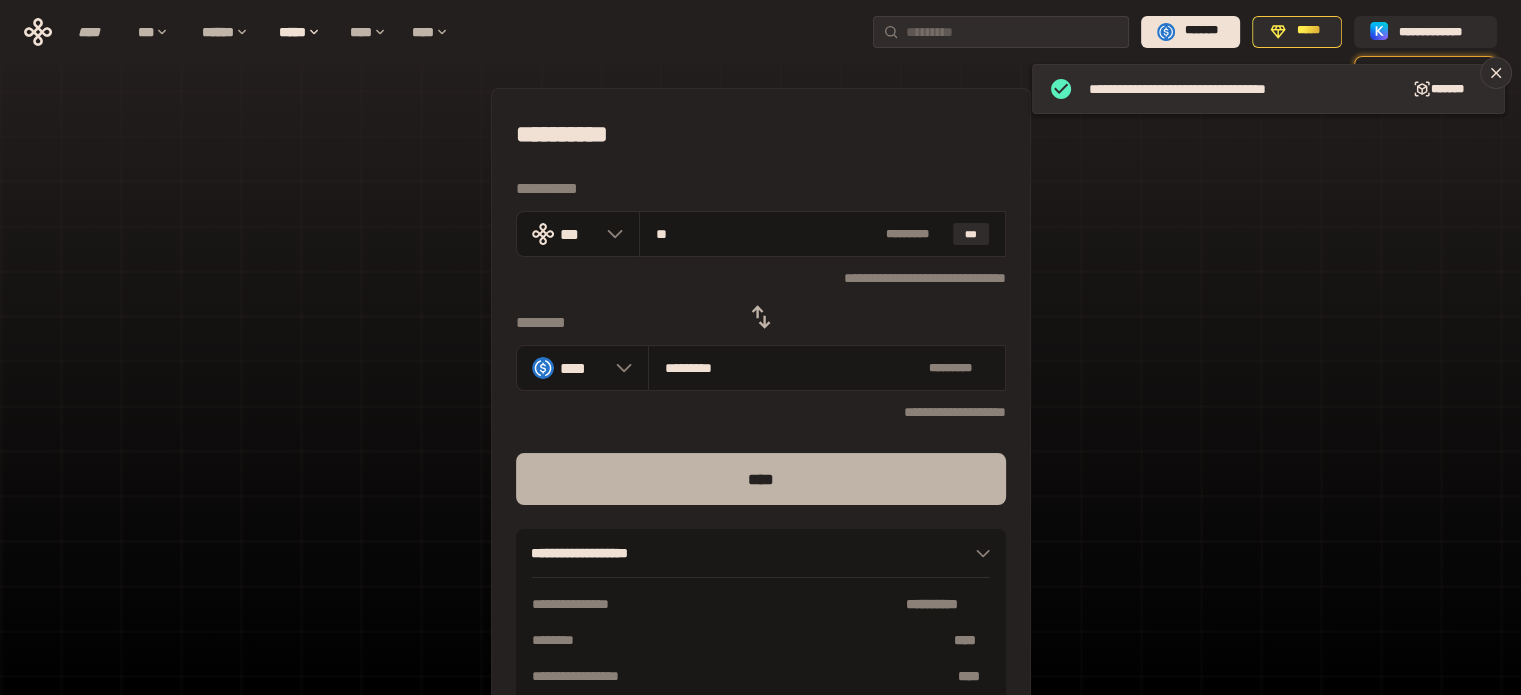 type on "**" 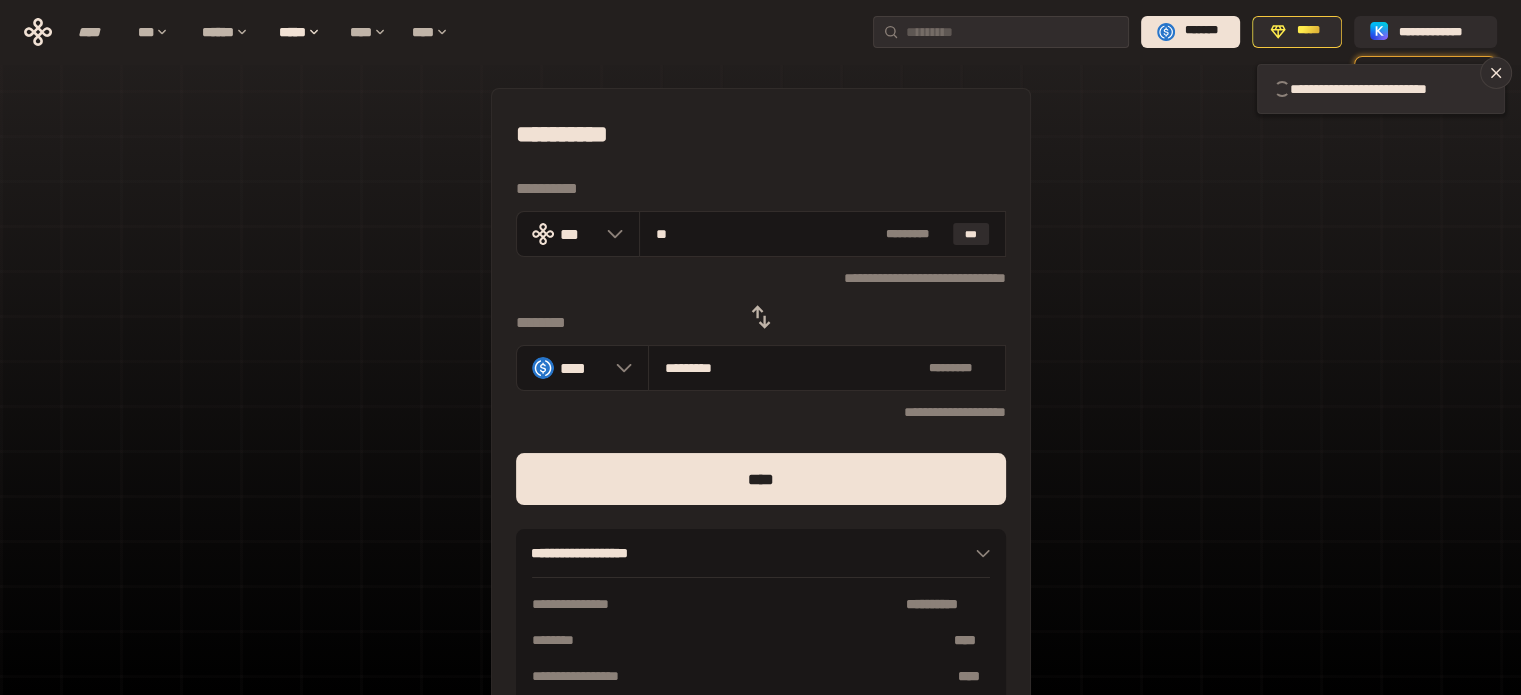 type 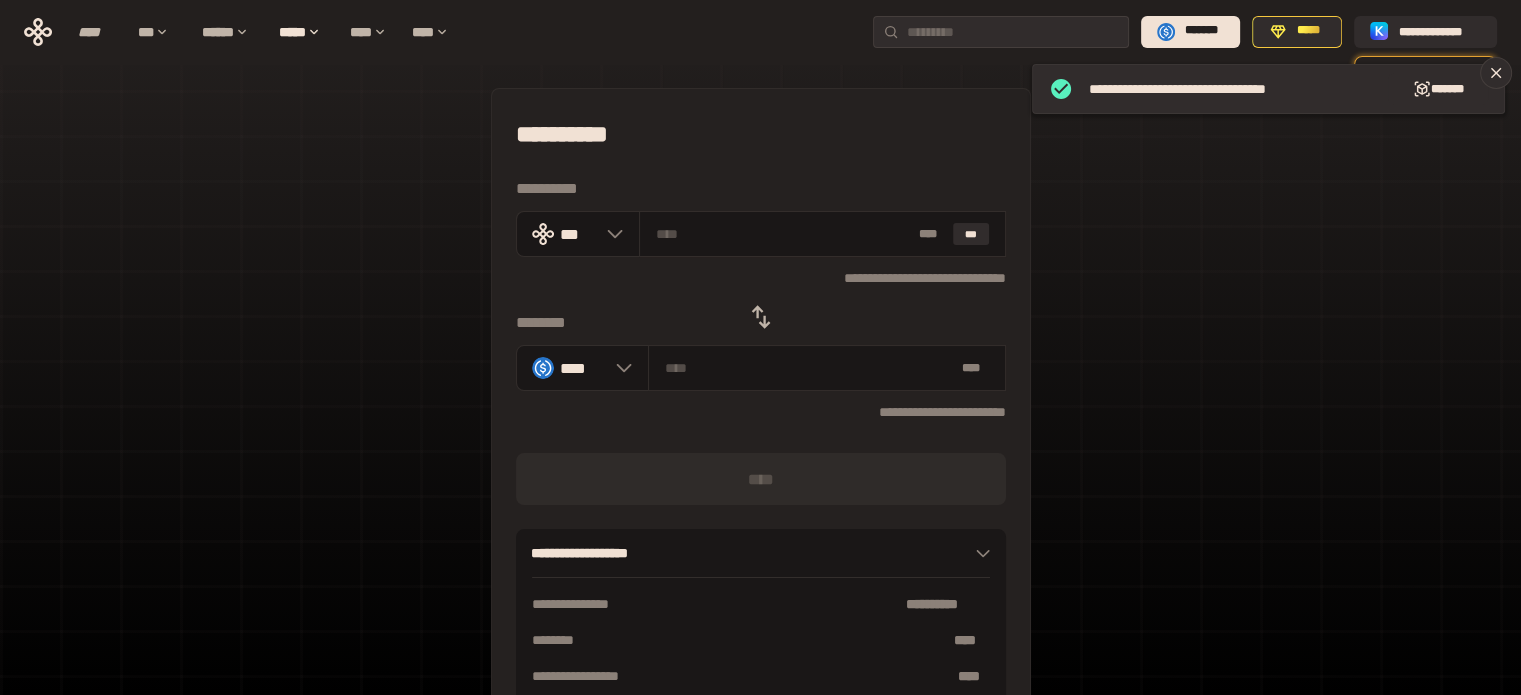 click 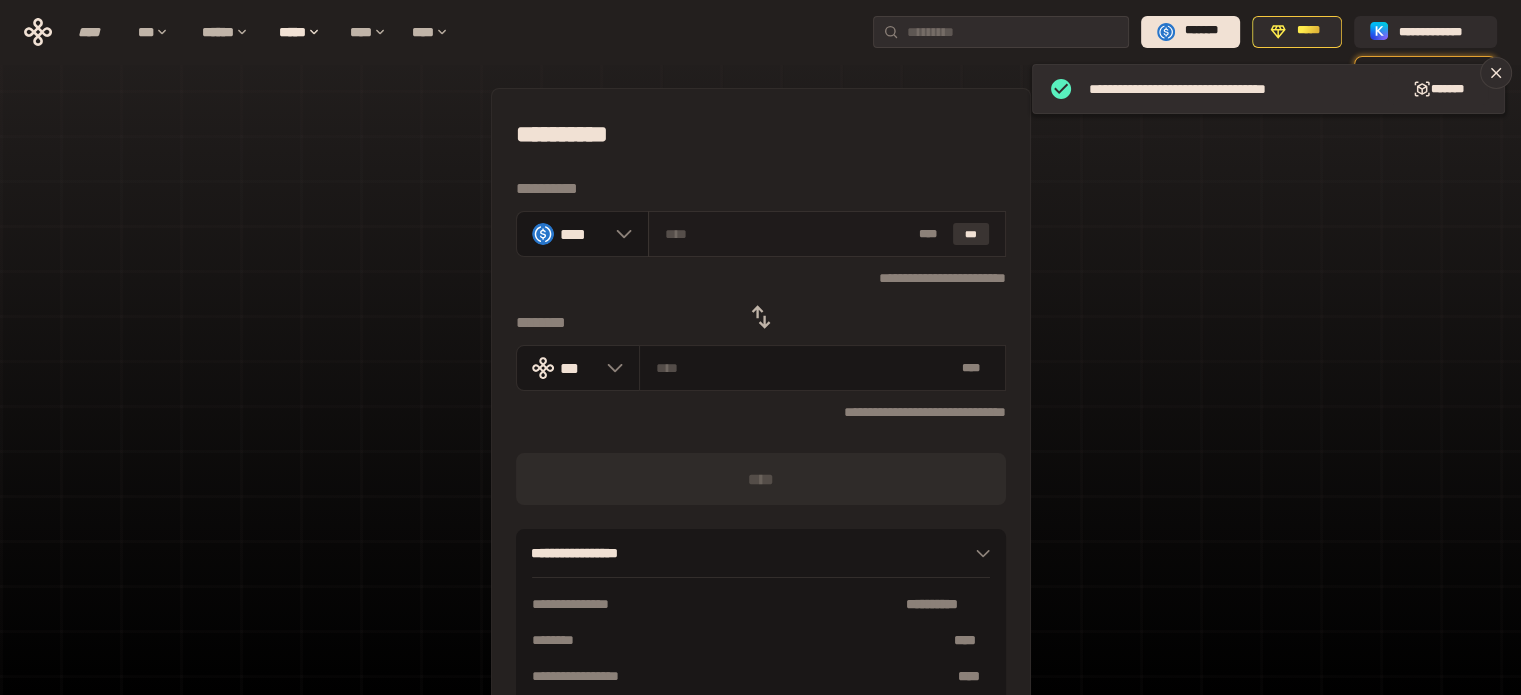 click on "***" at bounding box center [971, 234] 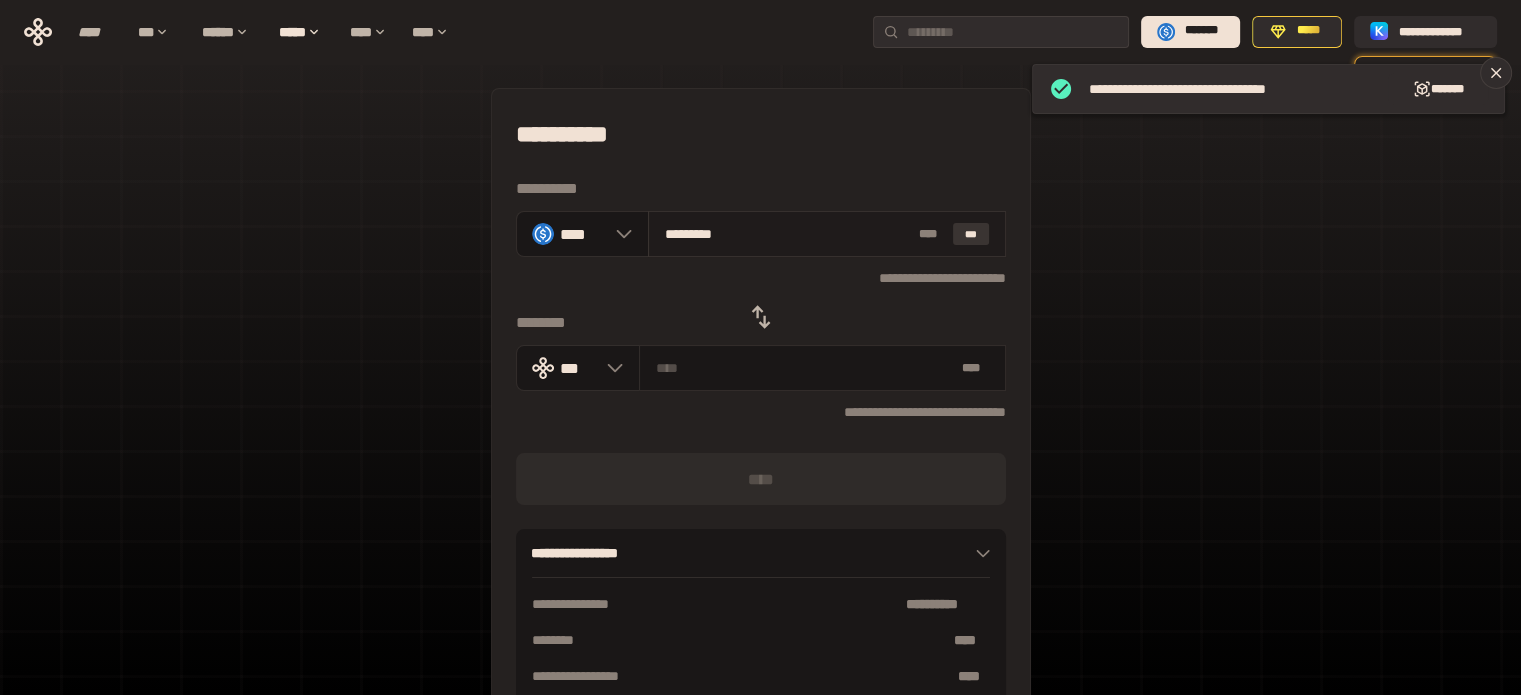type on "**********" 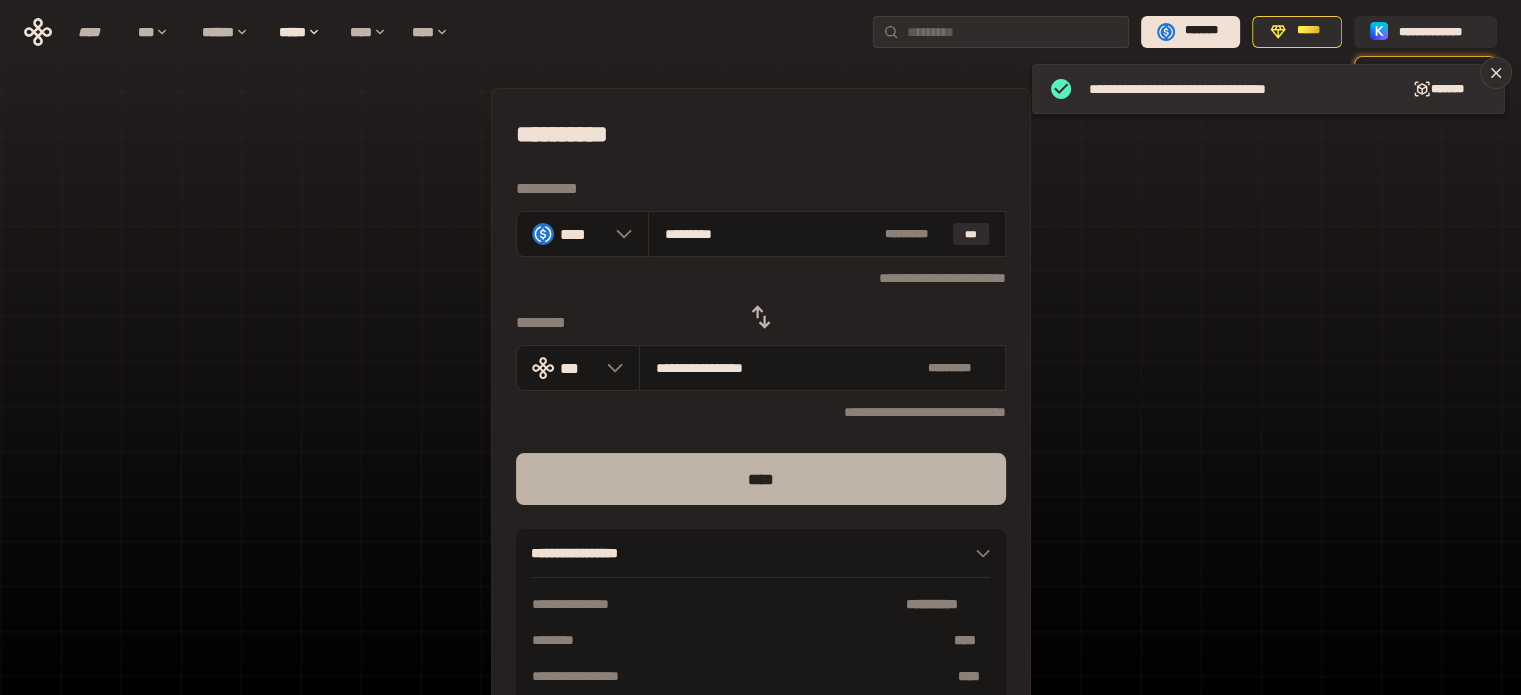 click on "****" at bounding box center [761, 479] 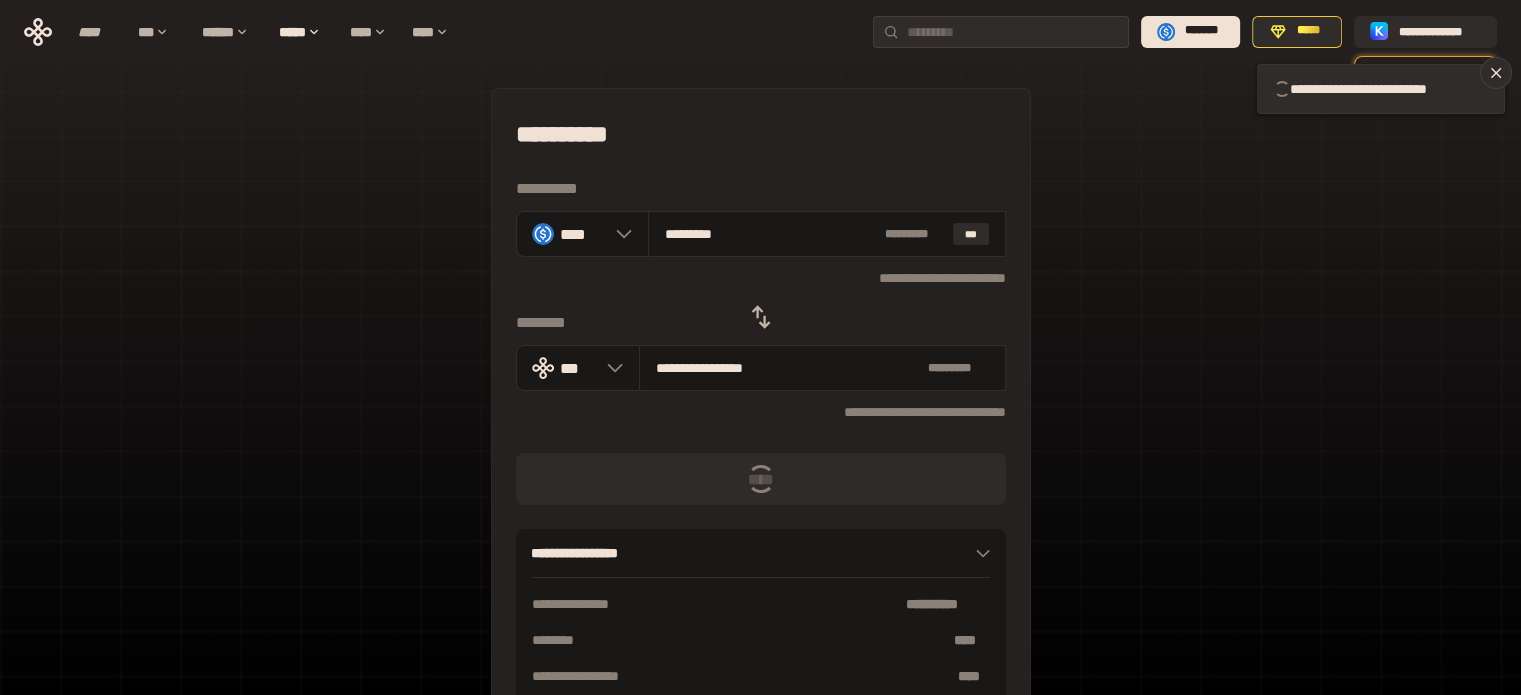 type 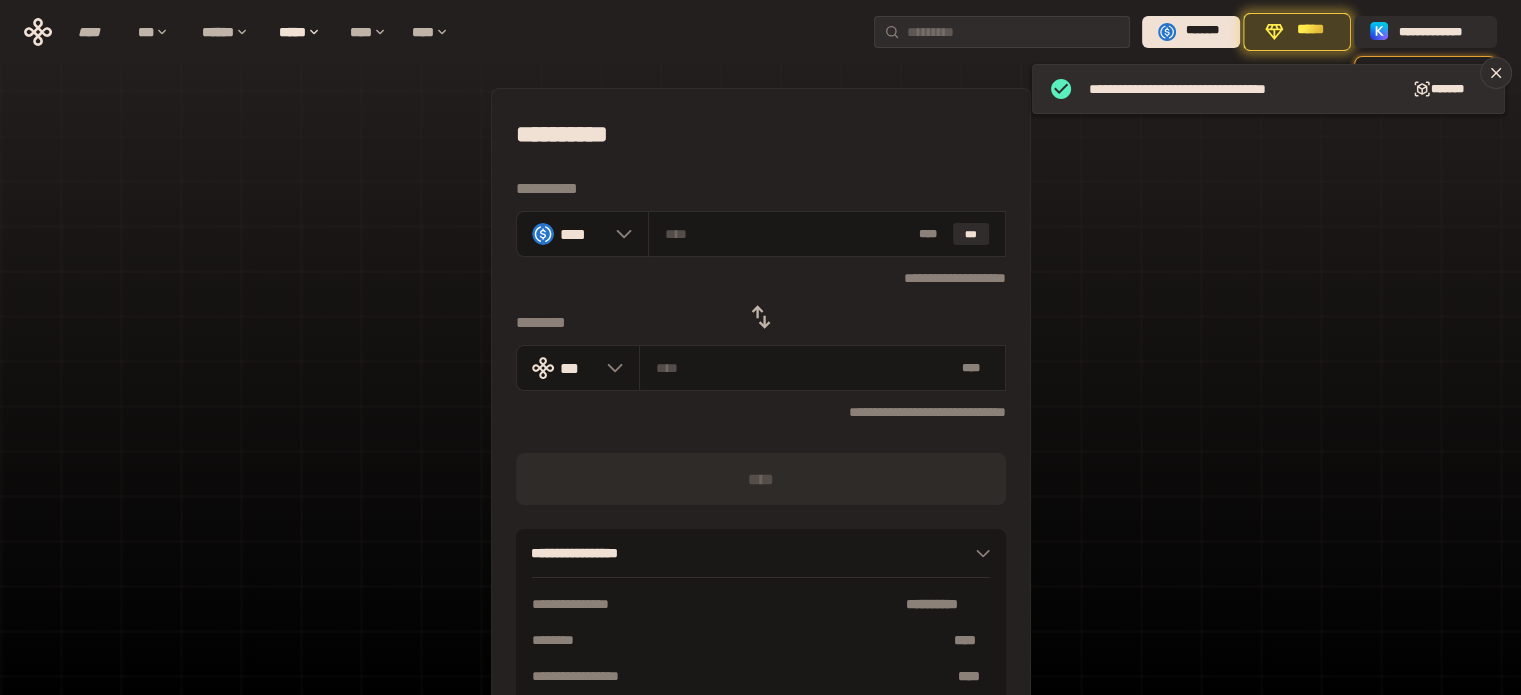 click 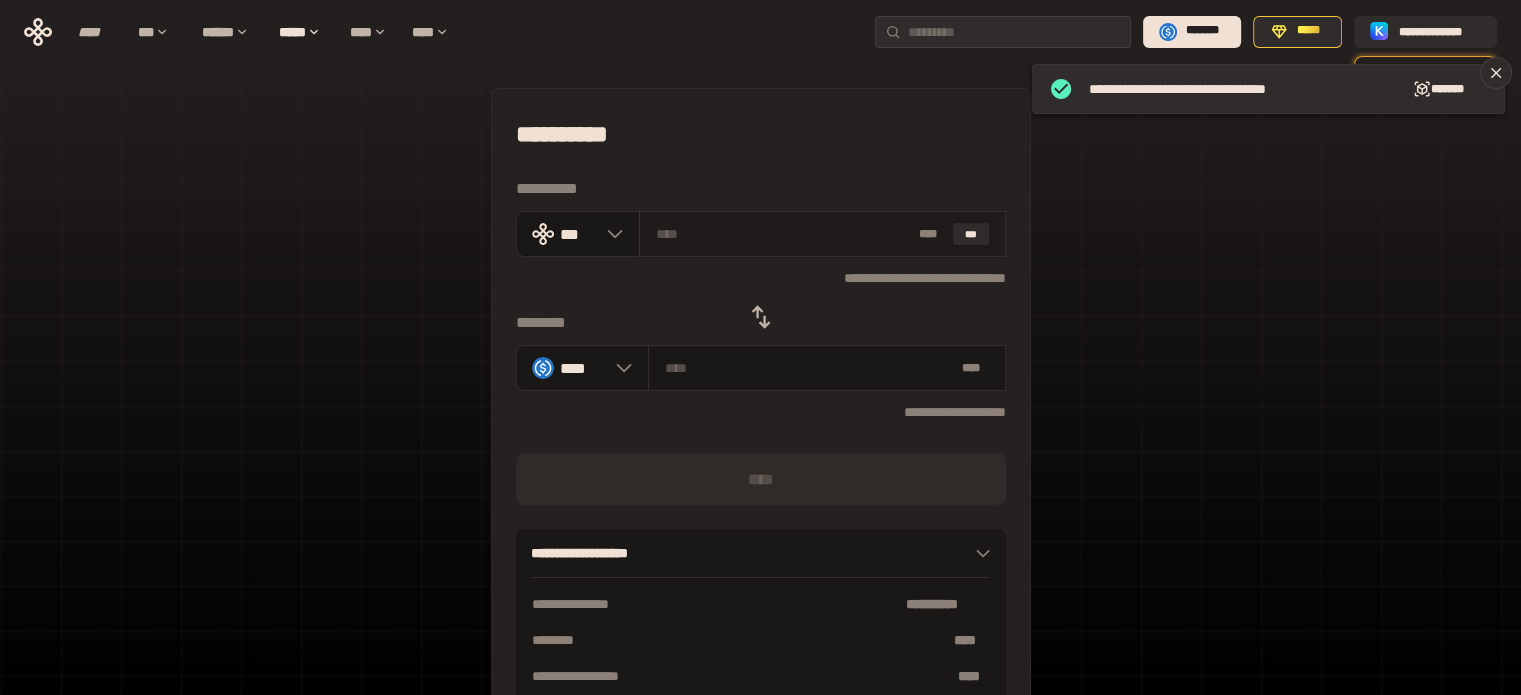 click at bounding box center (783, 234) 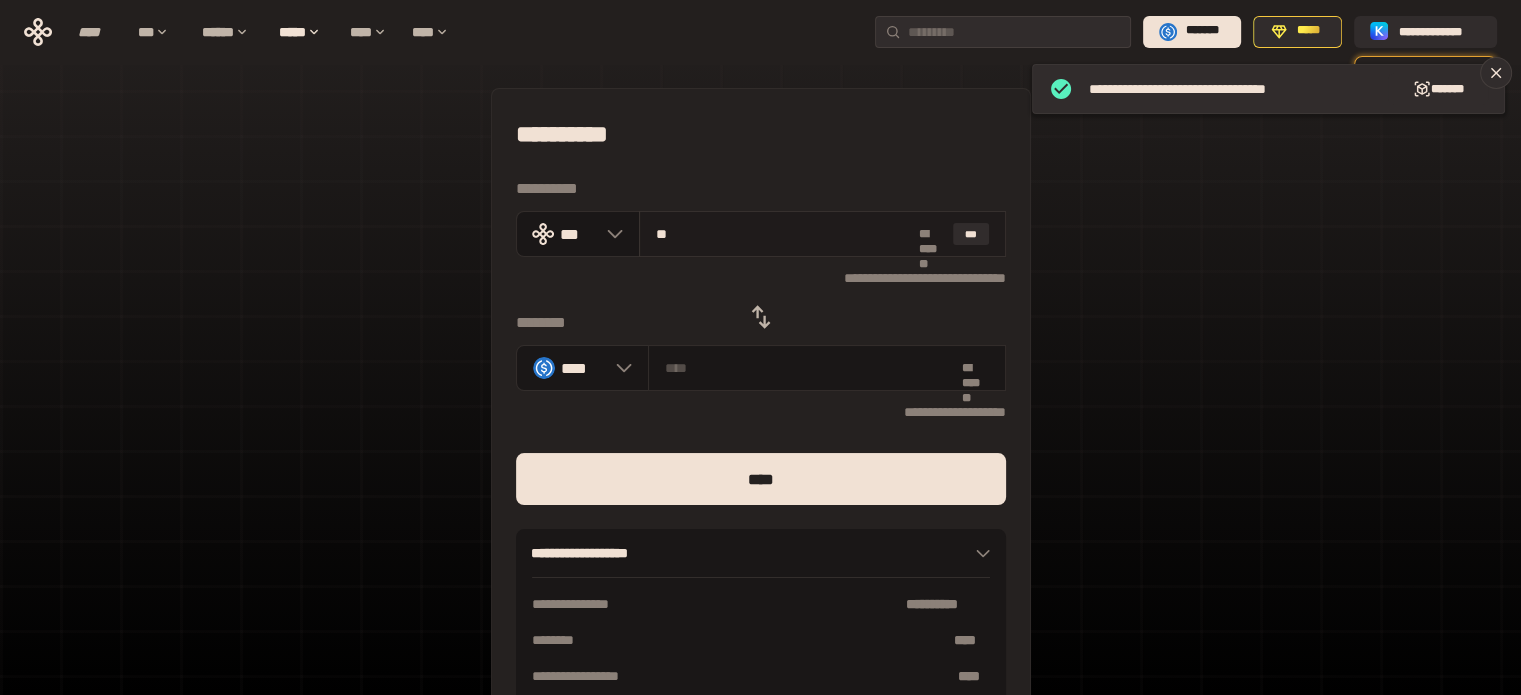type on "*********" 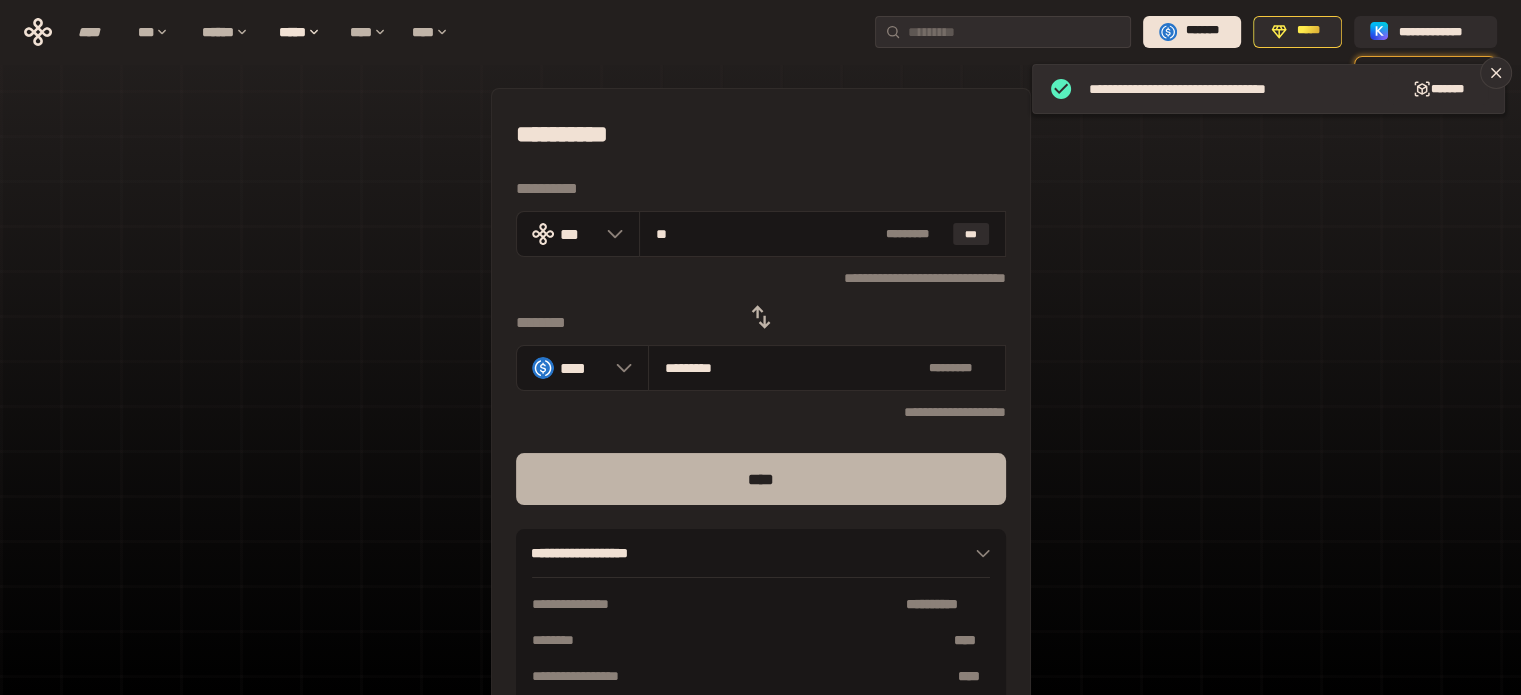 type on "**" 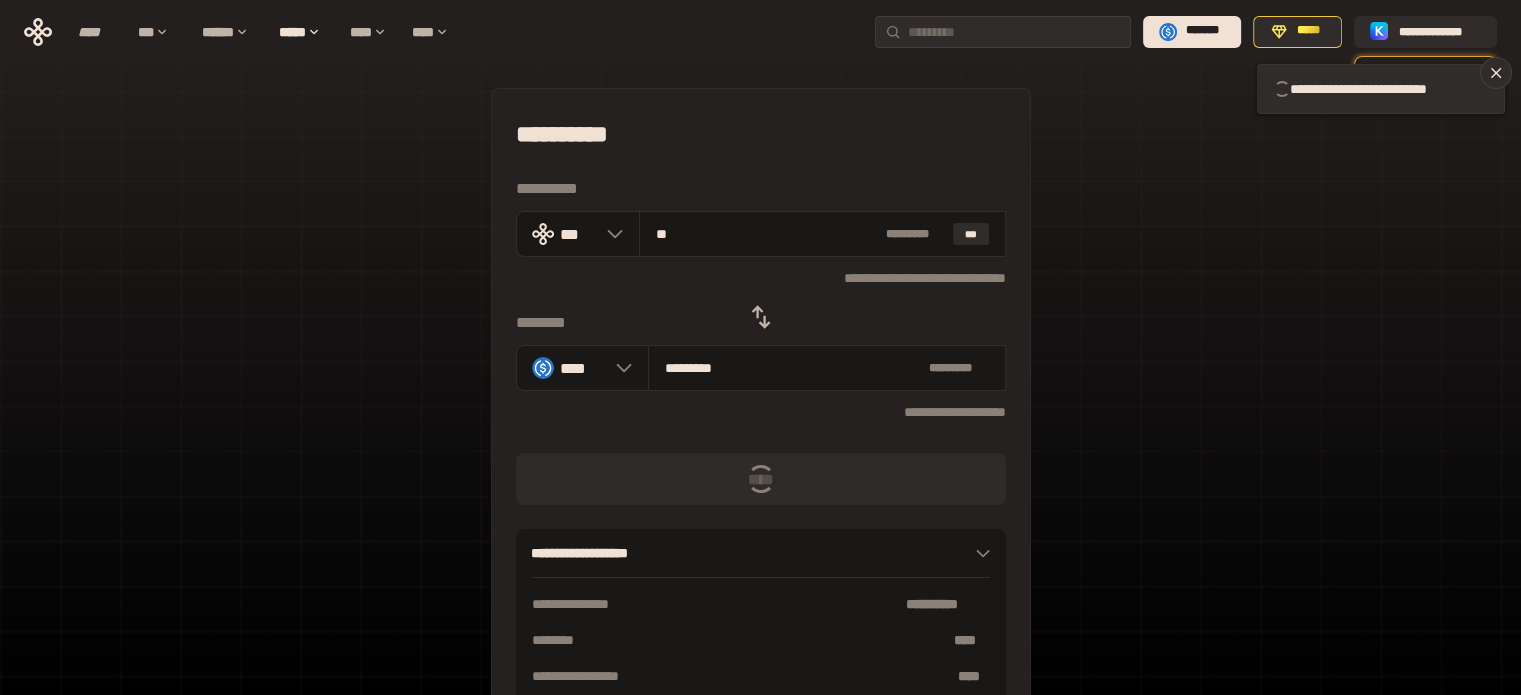 type 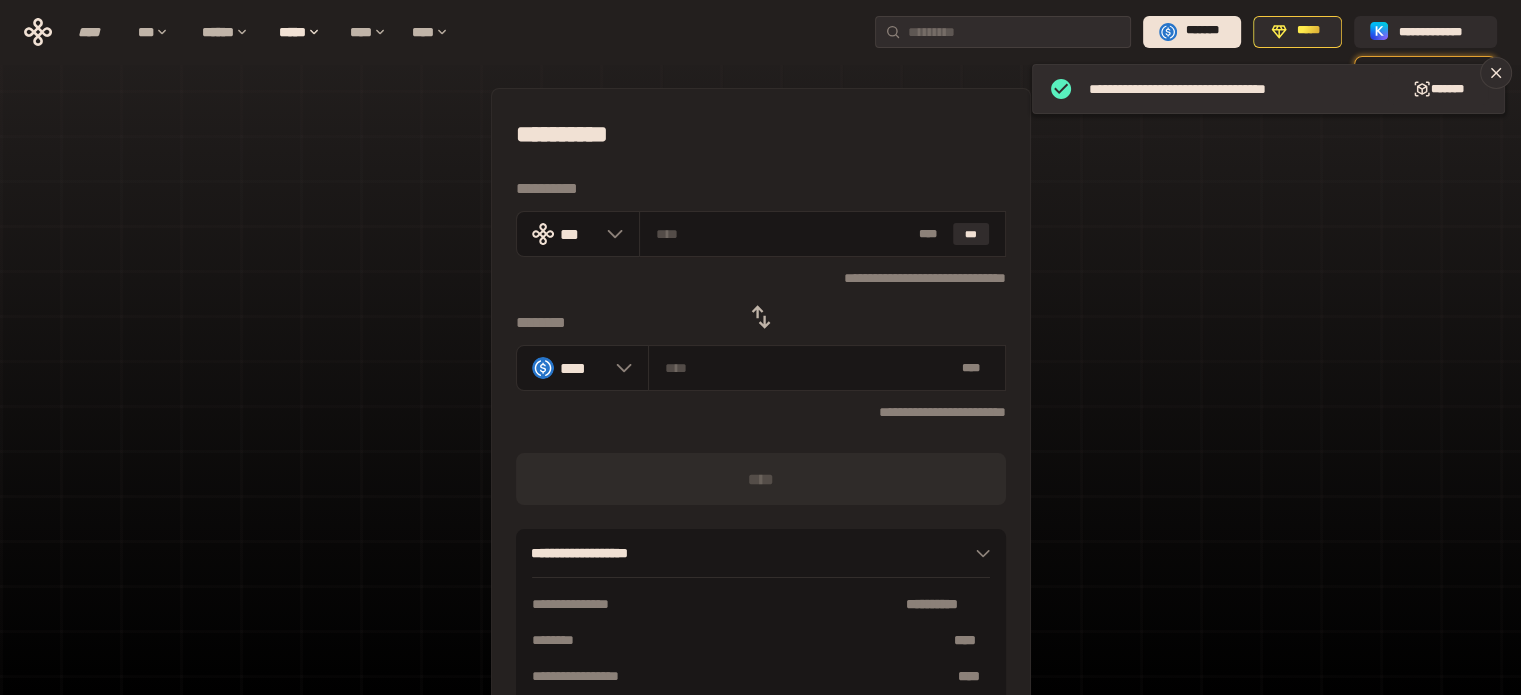 click 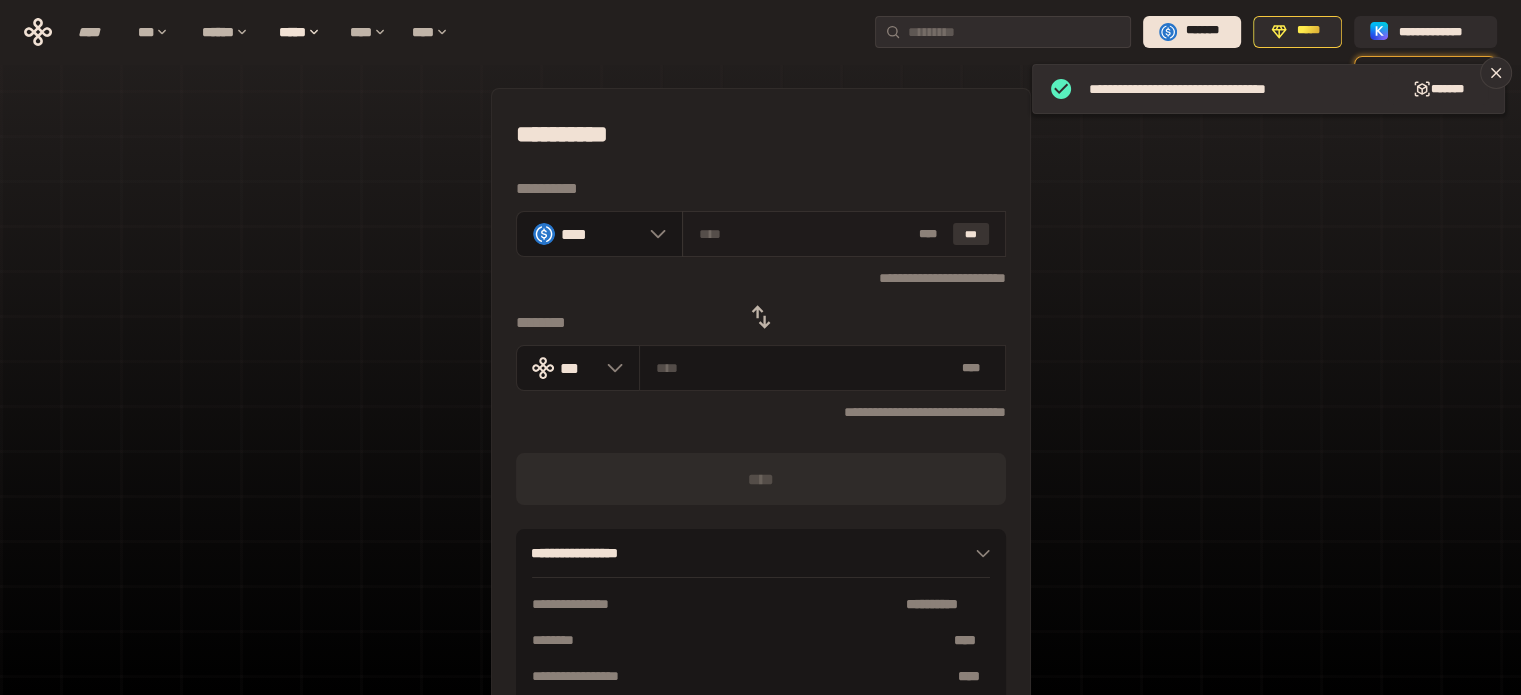 click on "***" at bounding box center [971, 234] 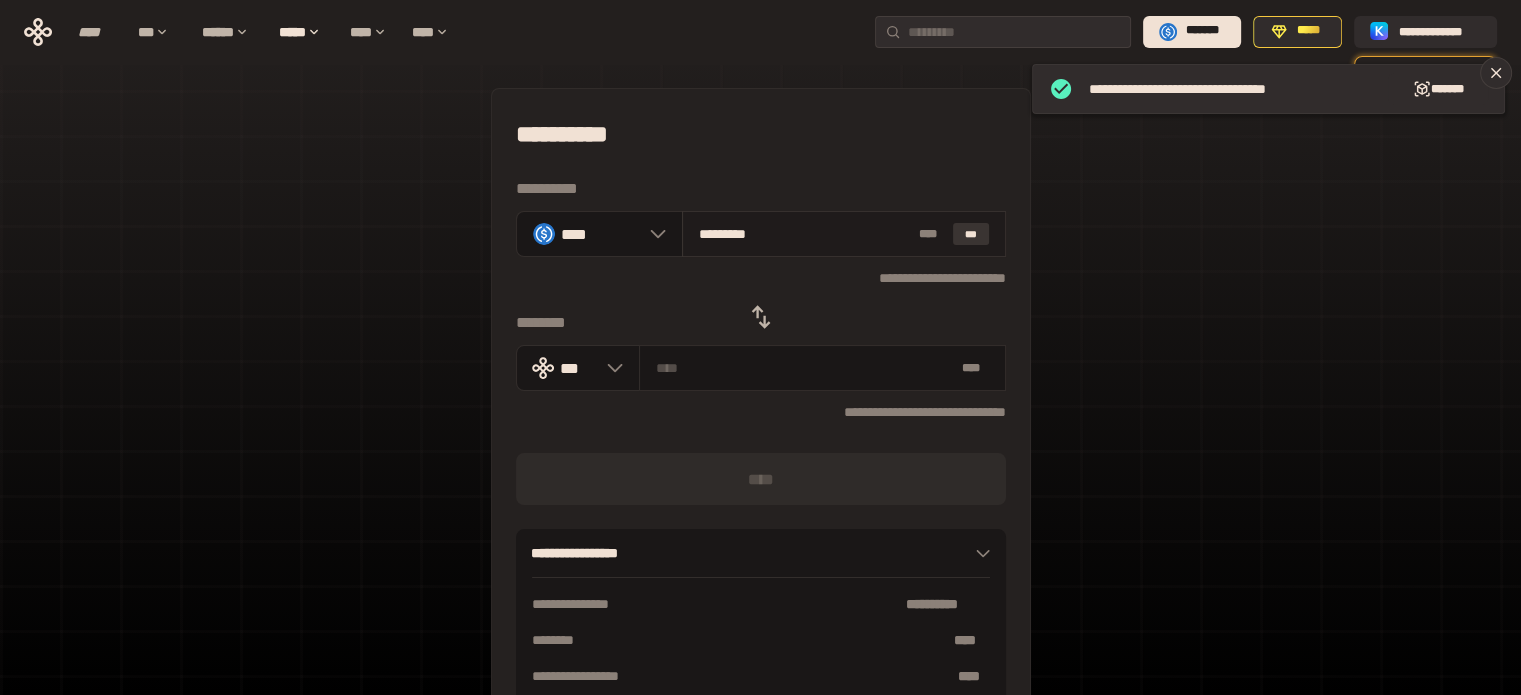 type on "**********" 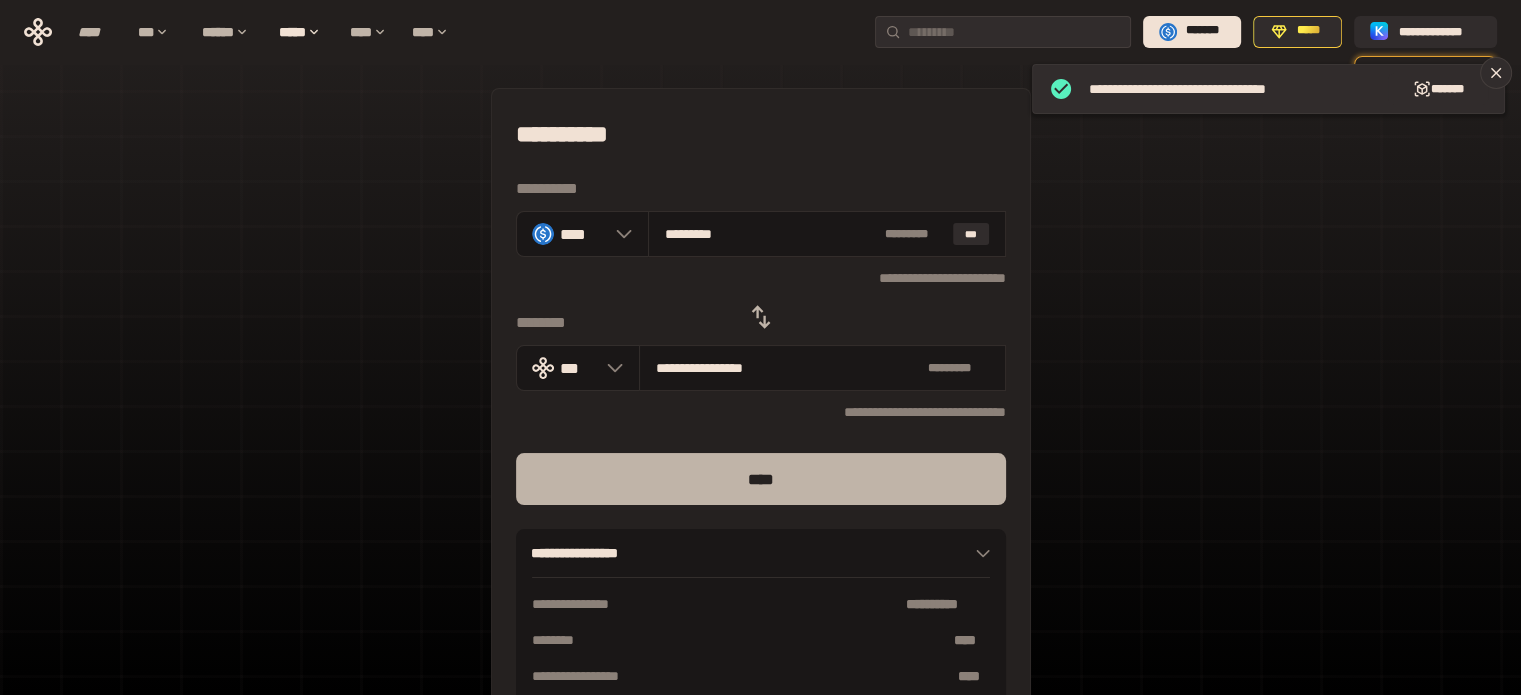 click on "****" at bounding box center (761, 479) 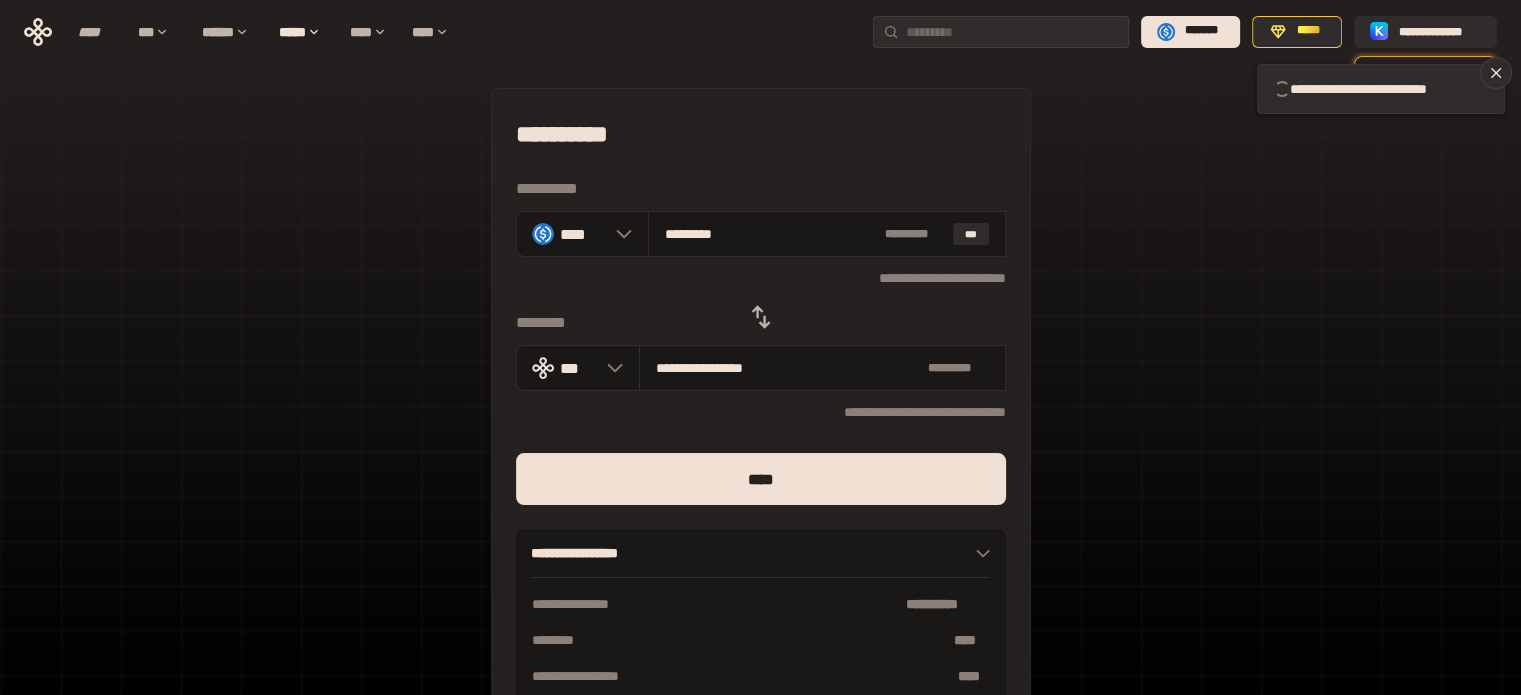 type 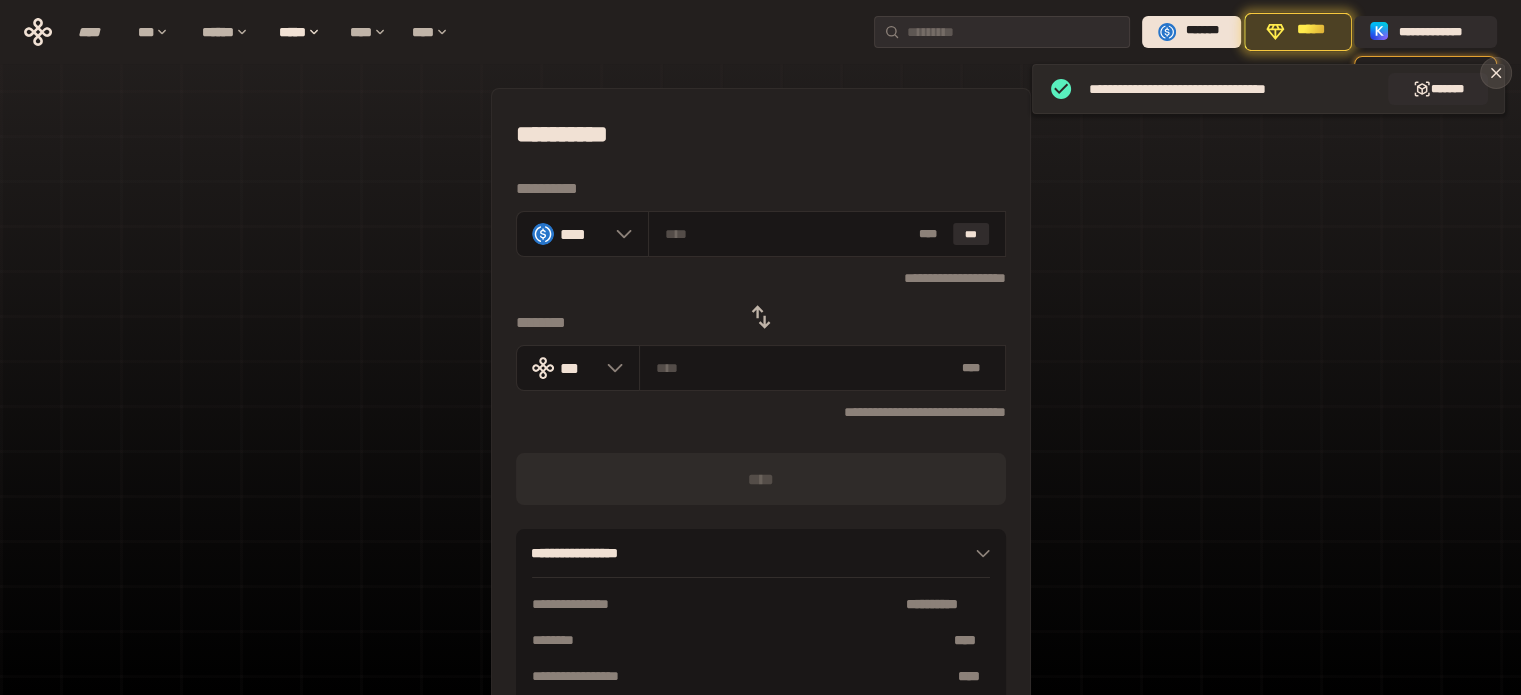 click 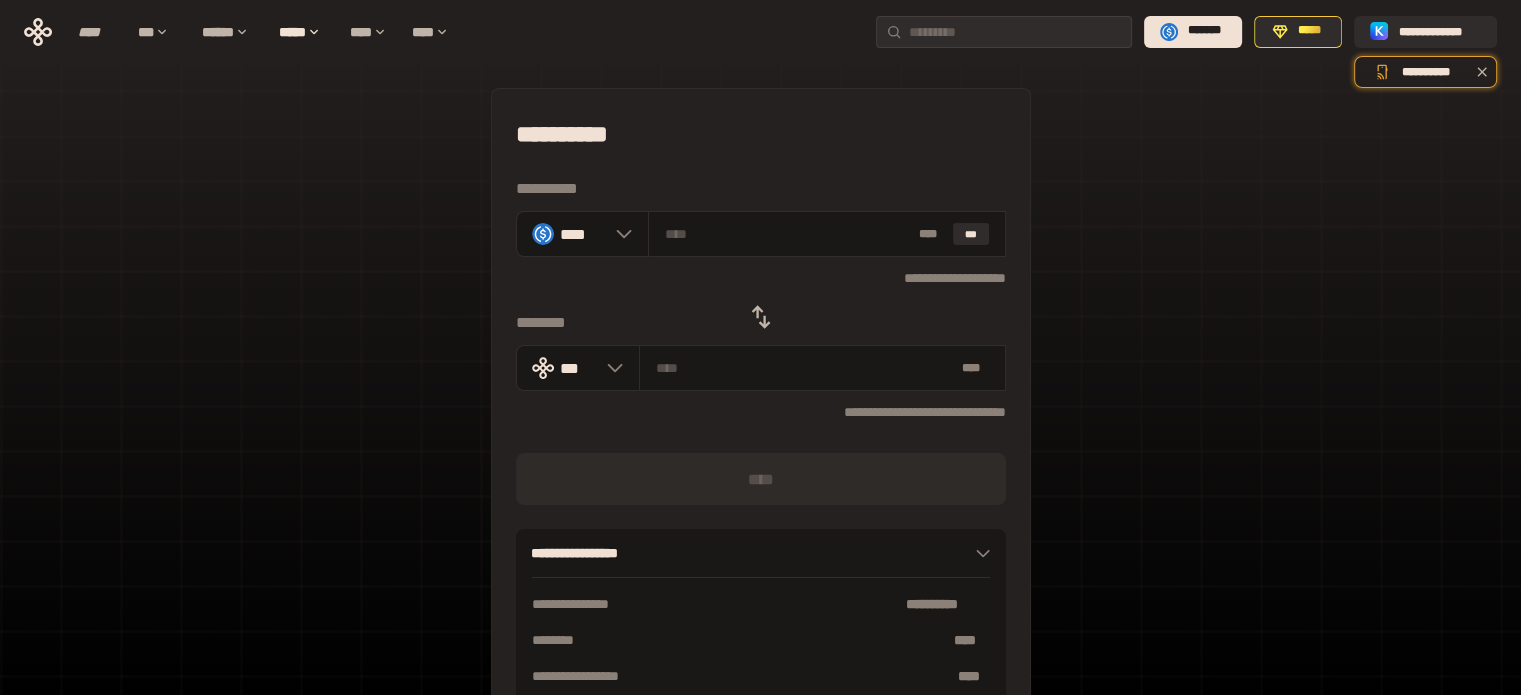 click 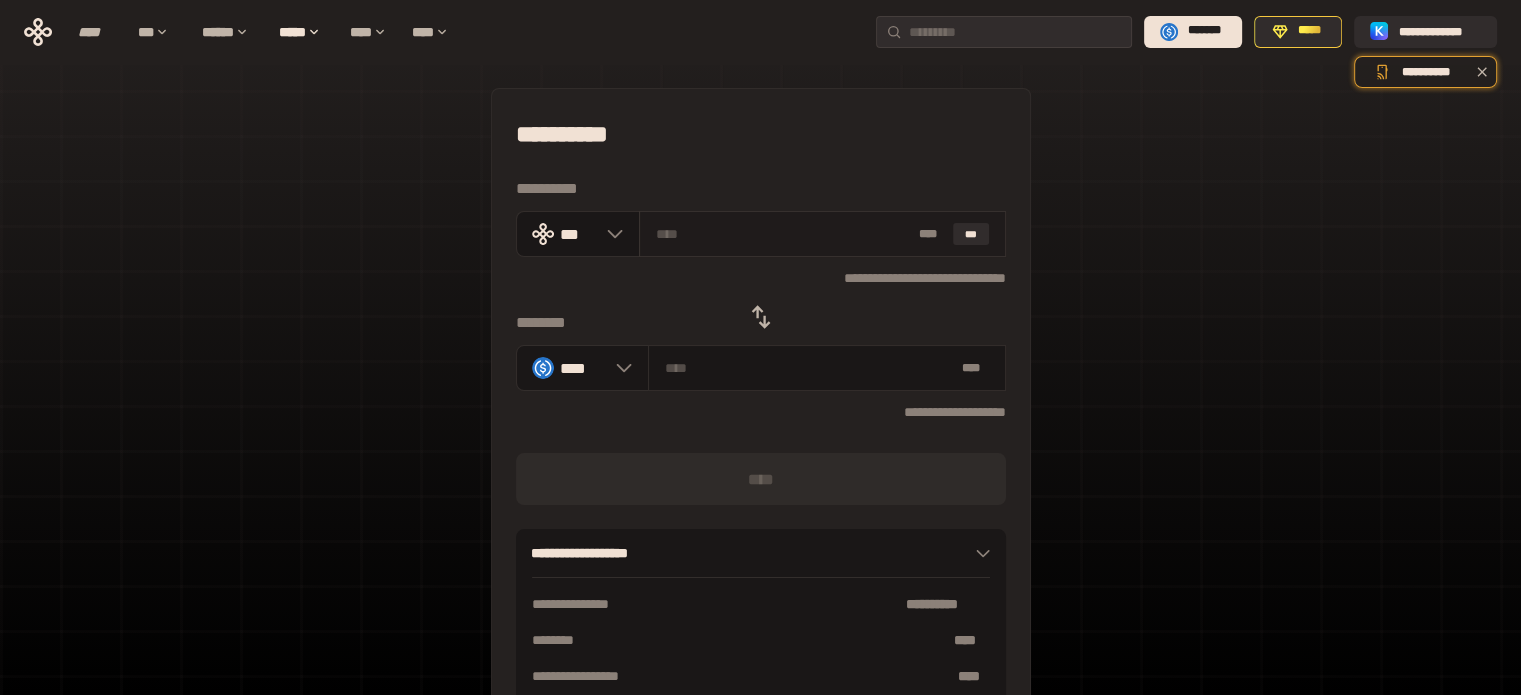 click at bounding box center (783, 234) 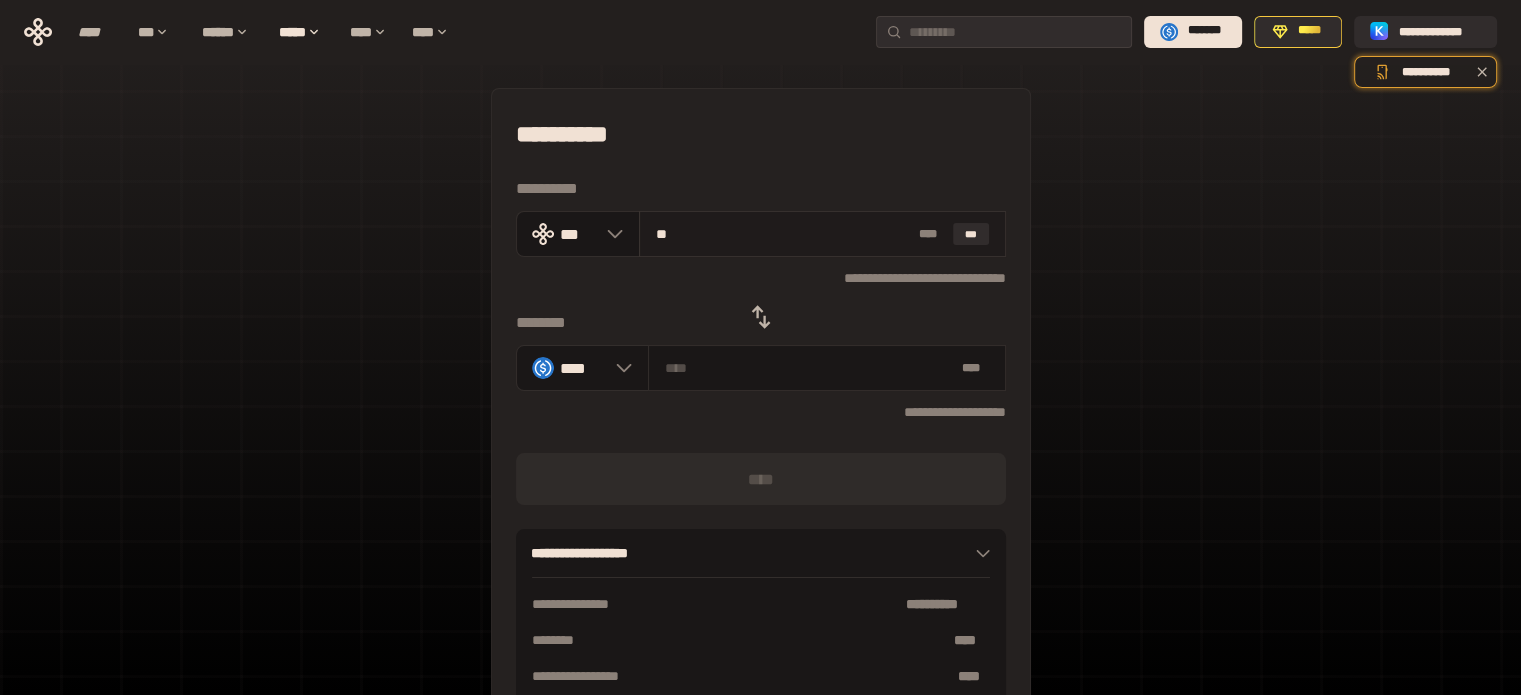 type on "*********" 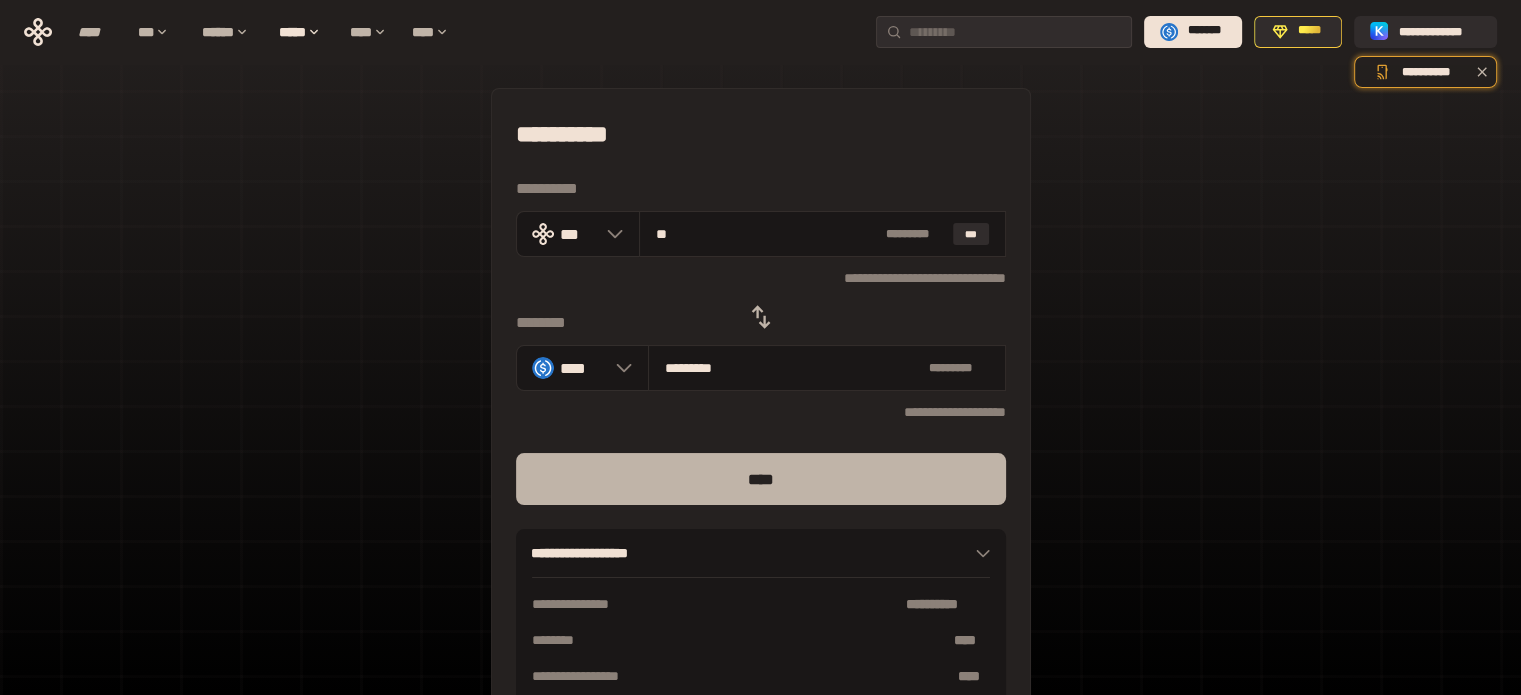 type on "**" 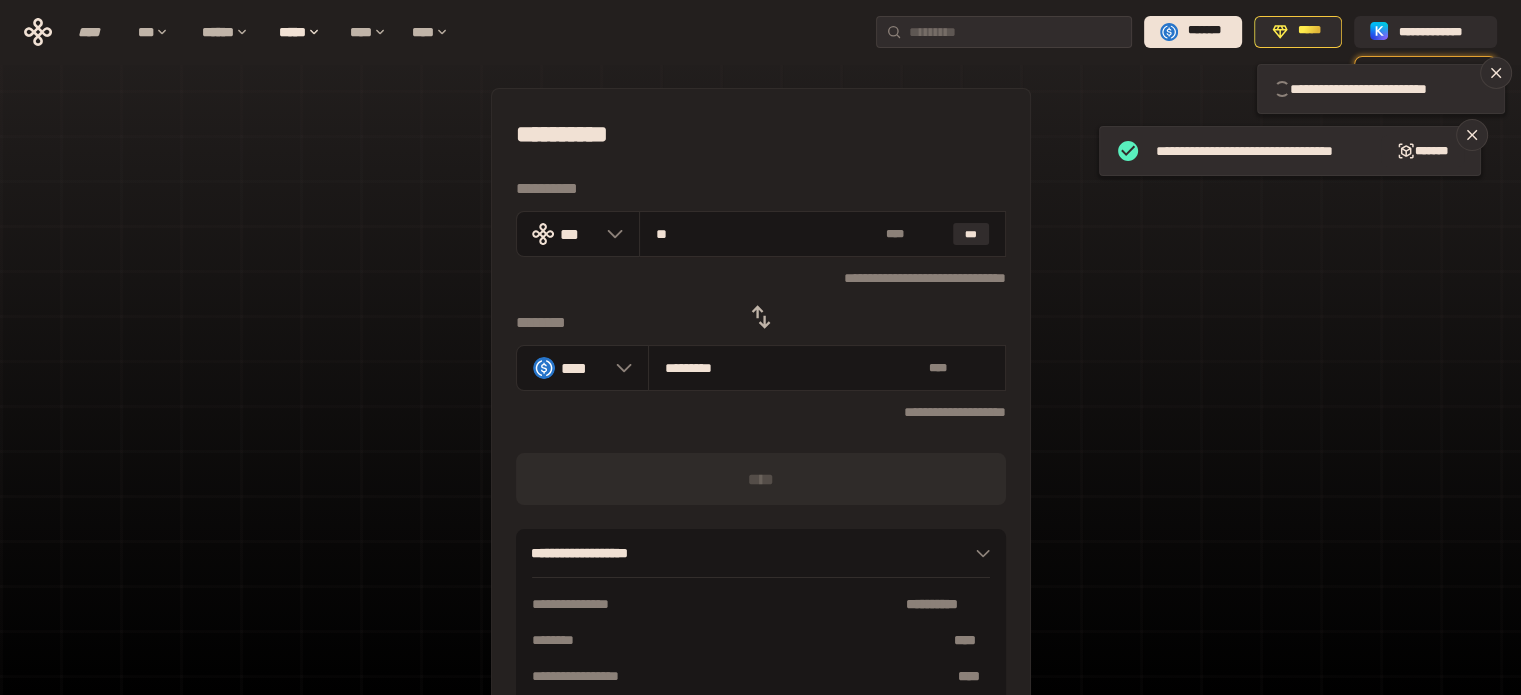 type 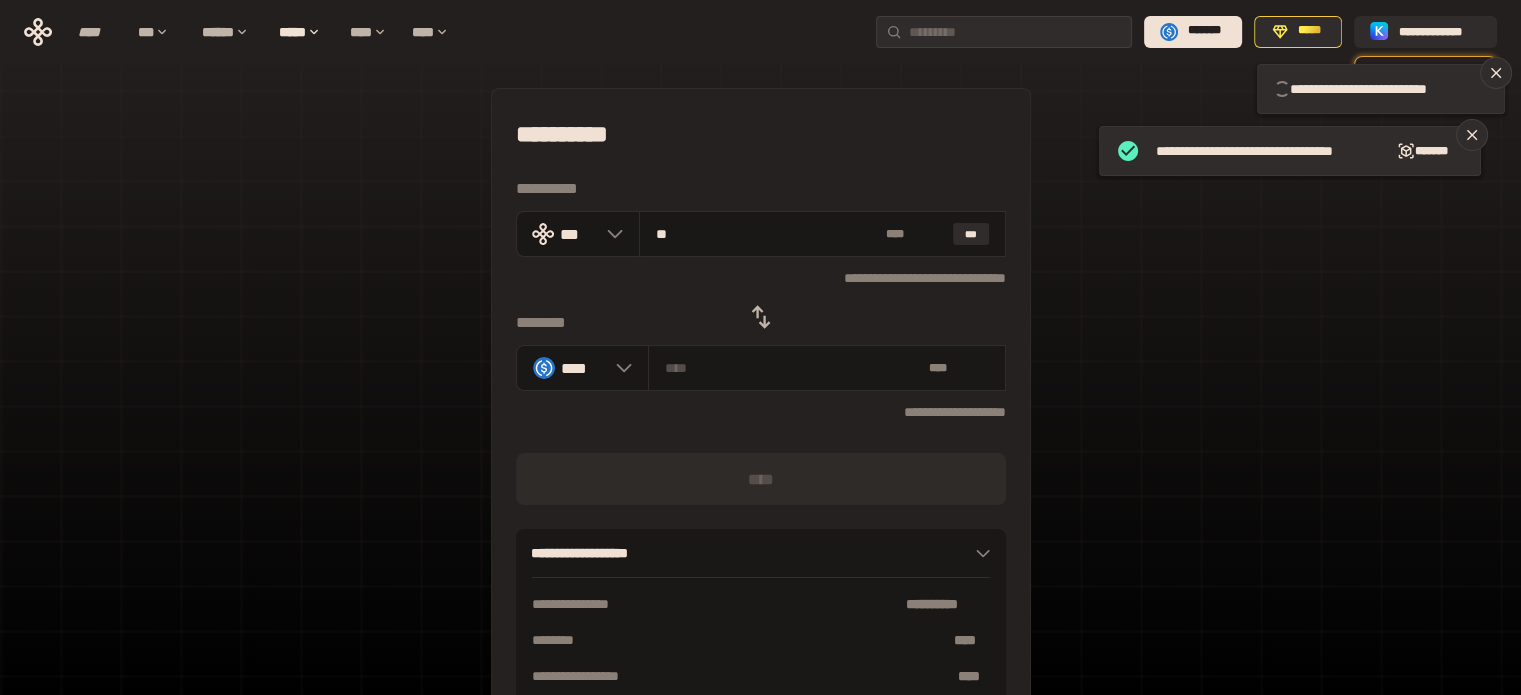 type 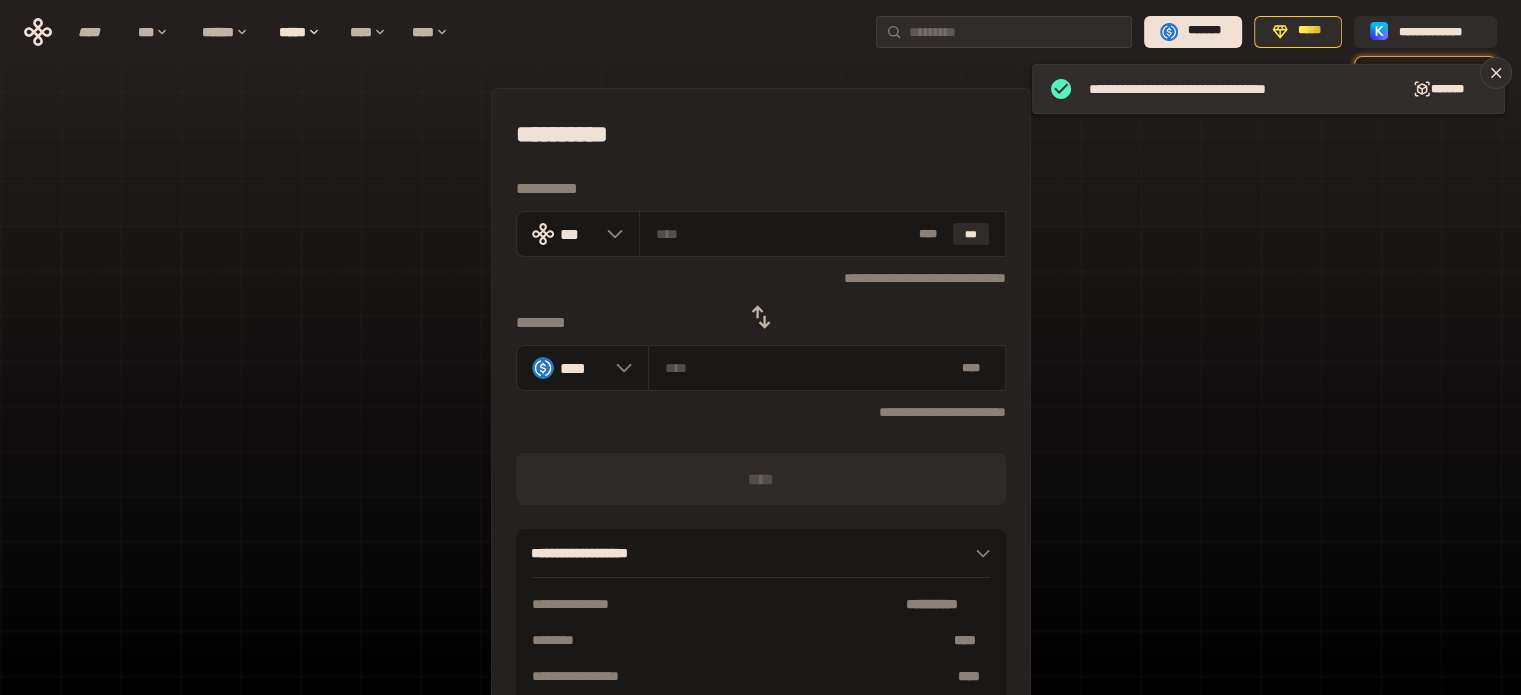 click 